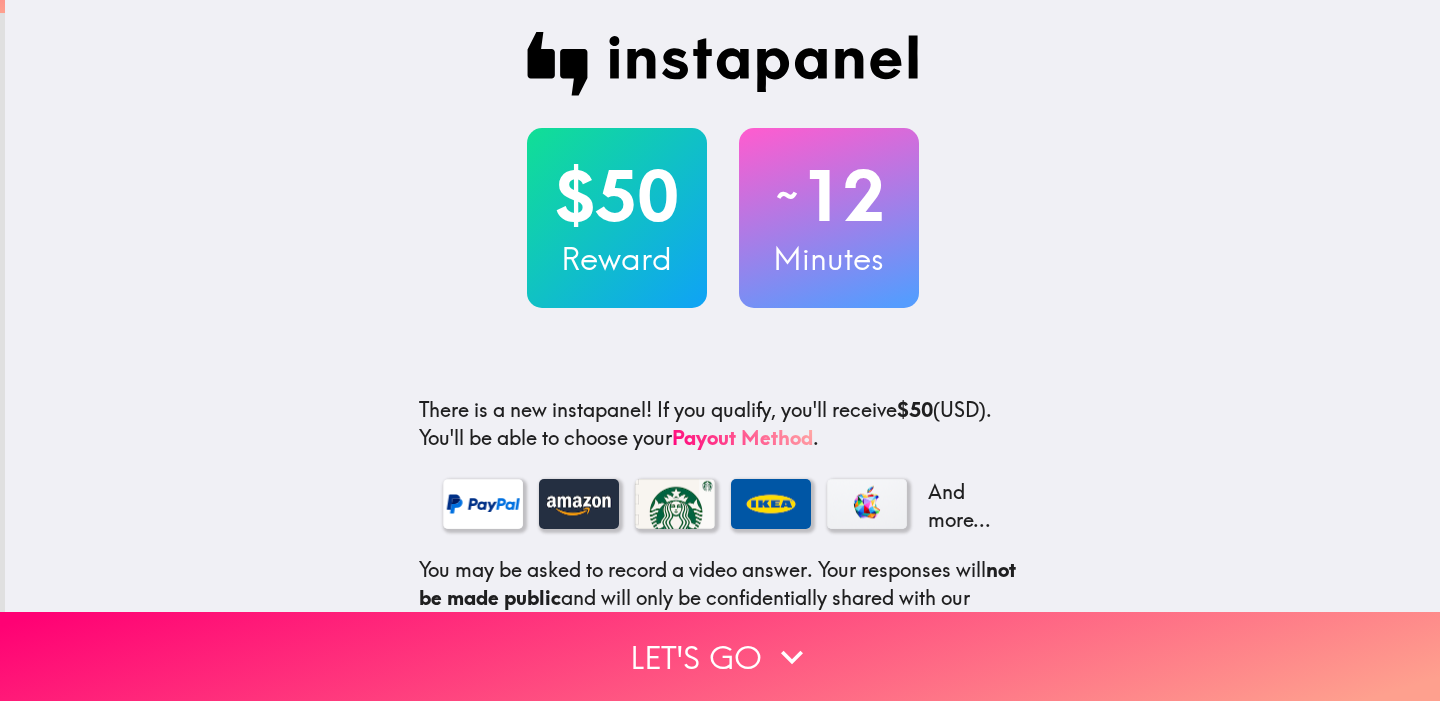 scroll, scrollTop: 0, scrollLeft: 0, axis: both 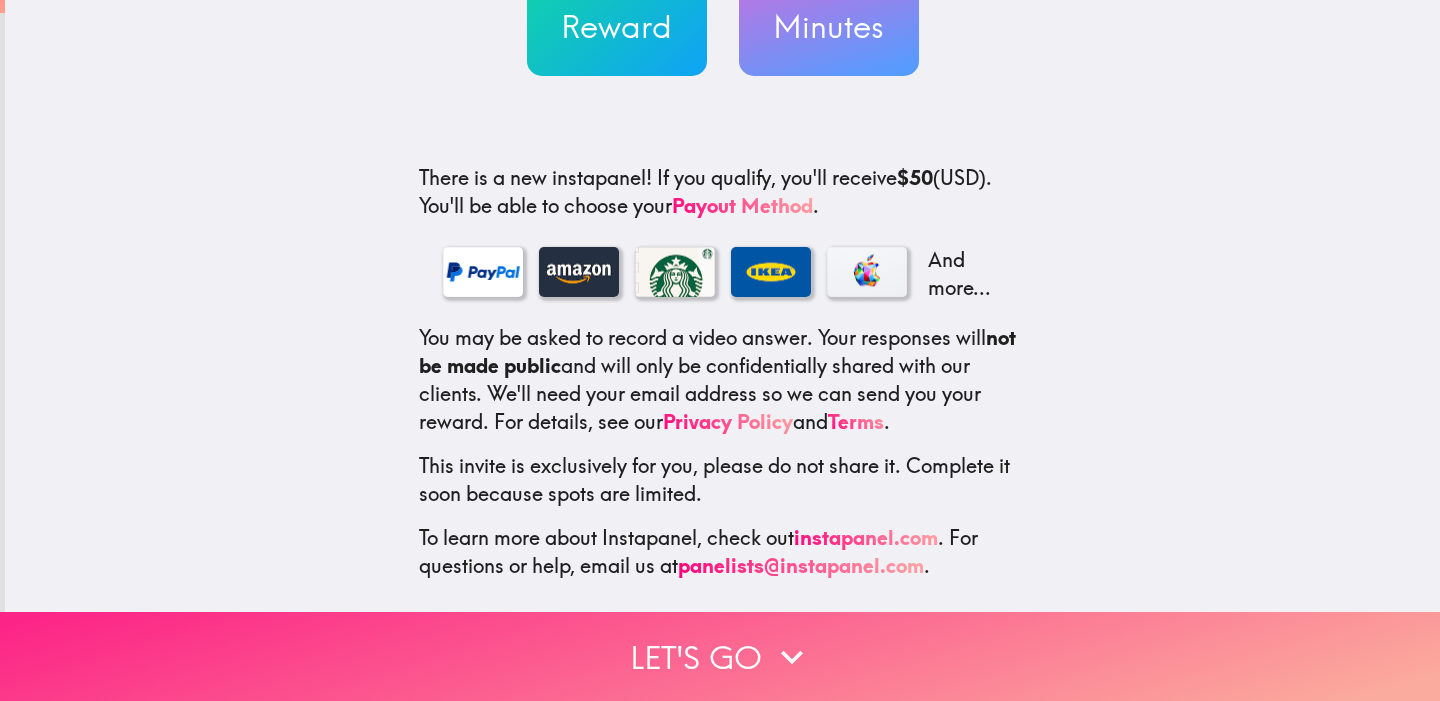 click on "Let's go" at bounding box center (720, 656) 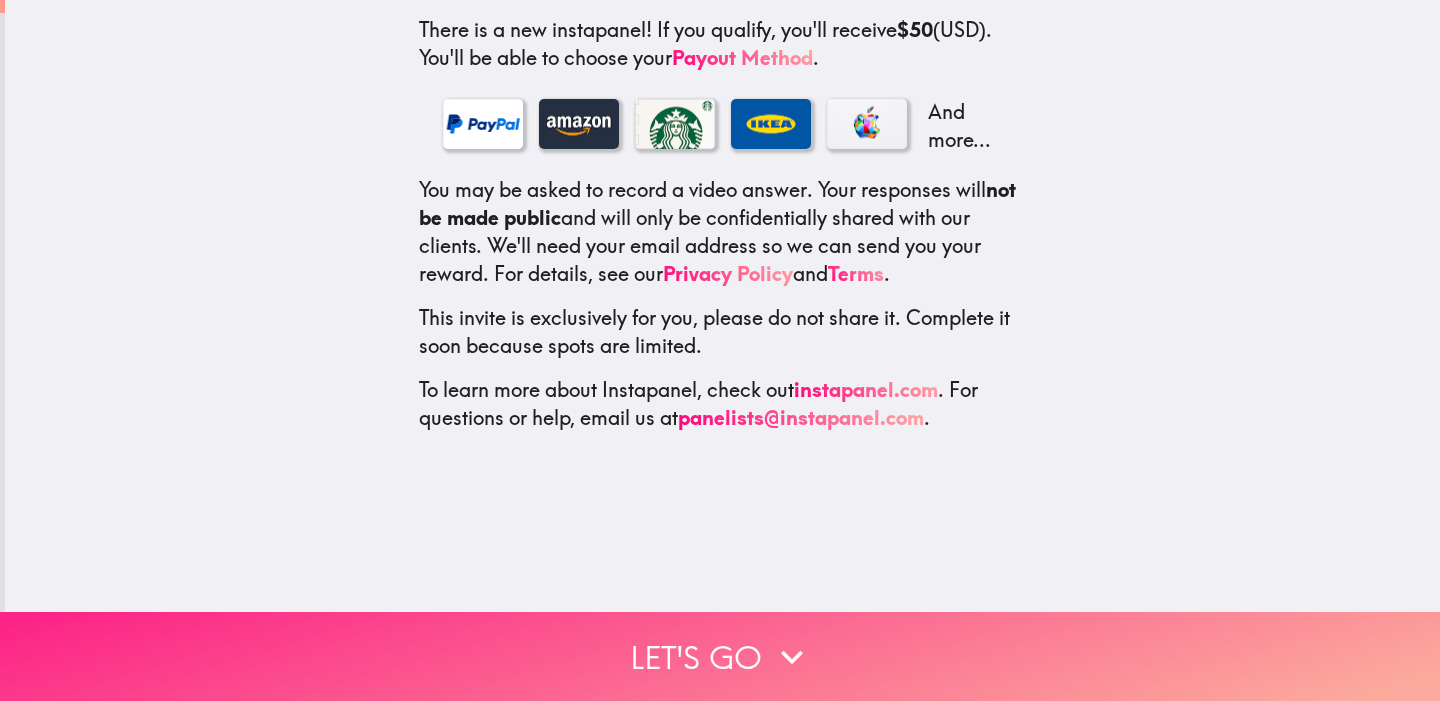 scroll, scrollTop: 0, scrollLeft: 0, axis: both 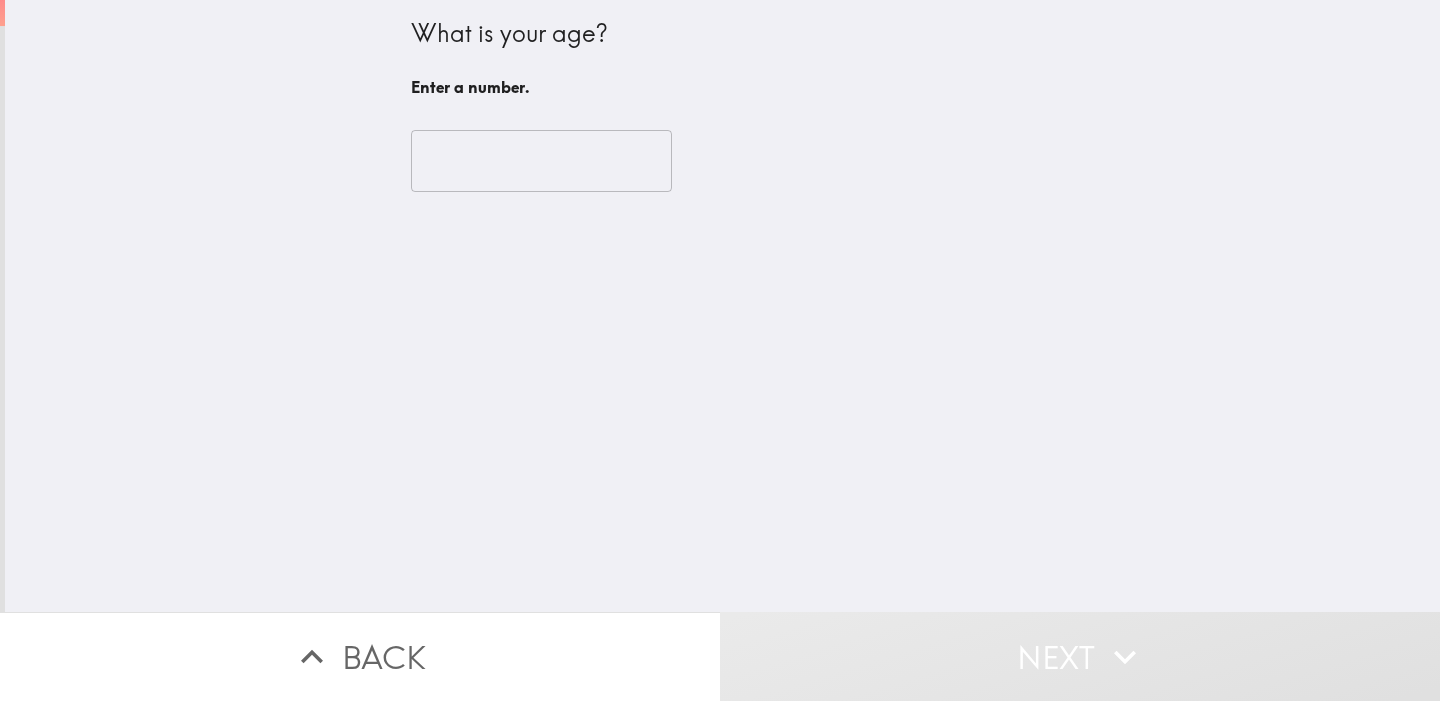 click at bounding box center (541, 161) 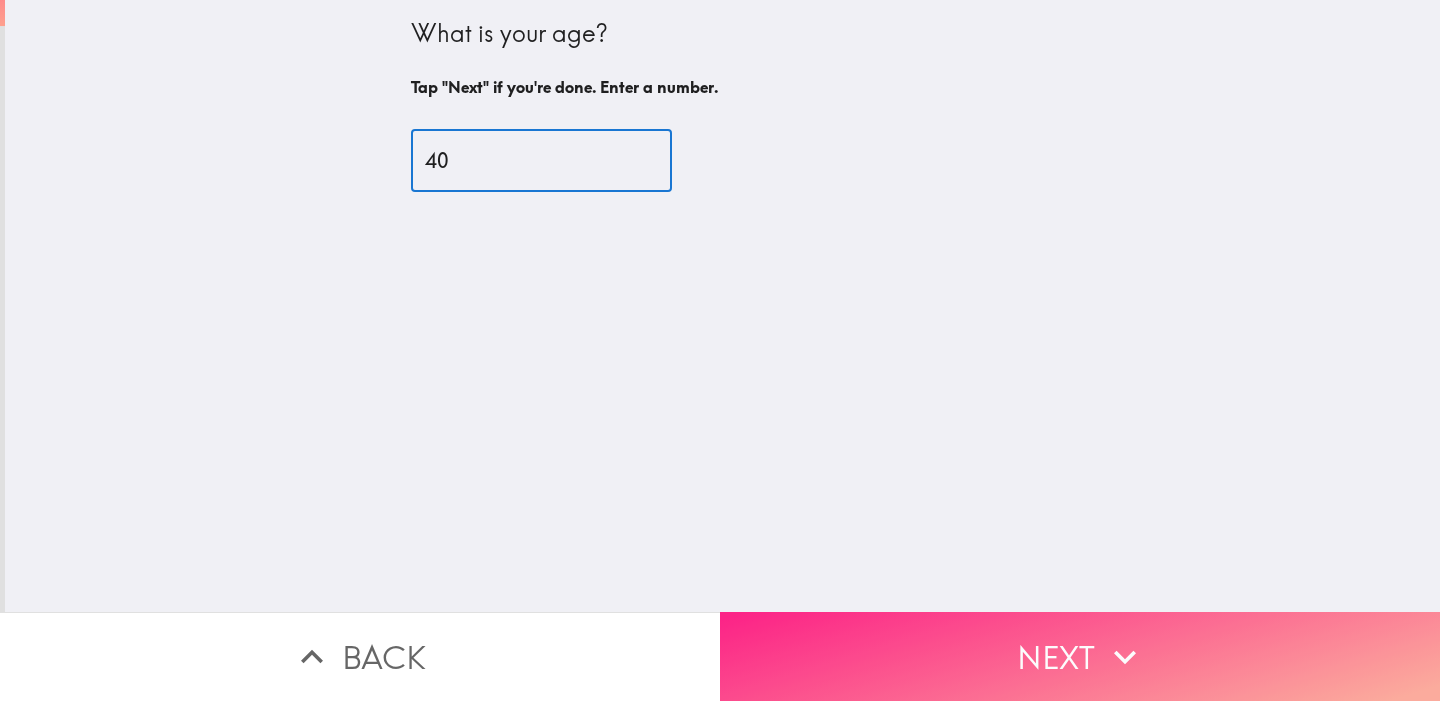 type on "40" 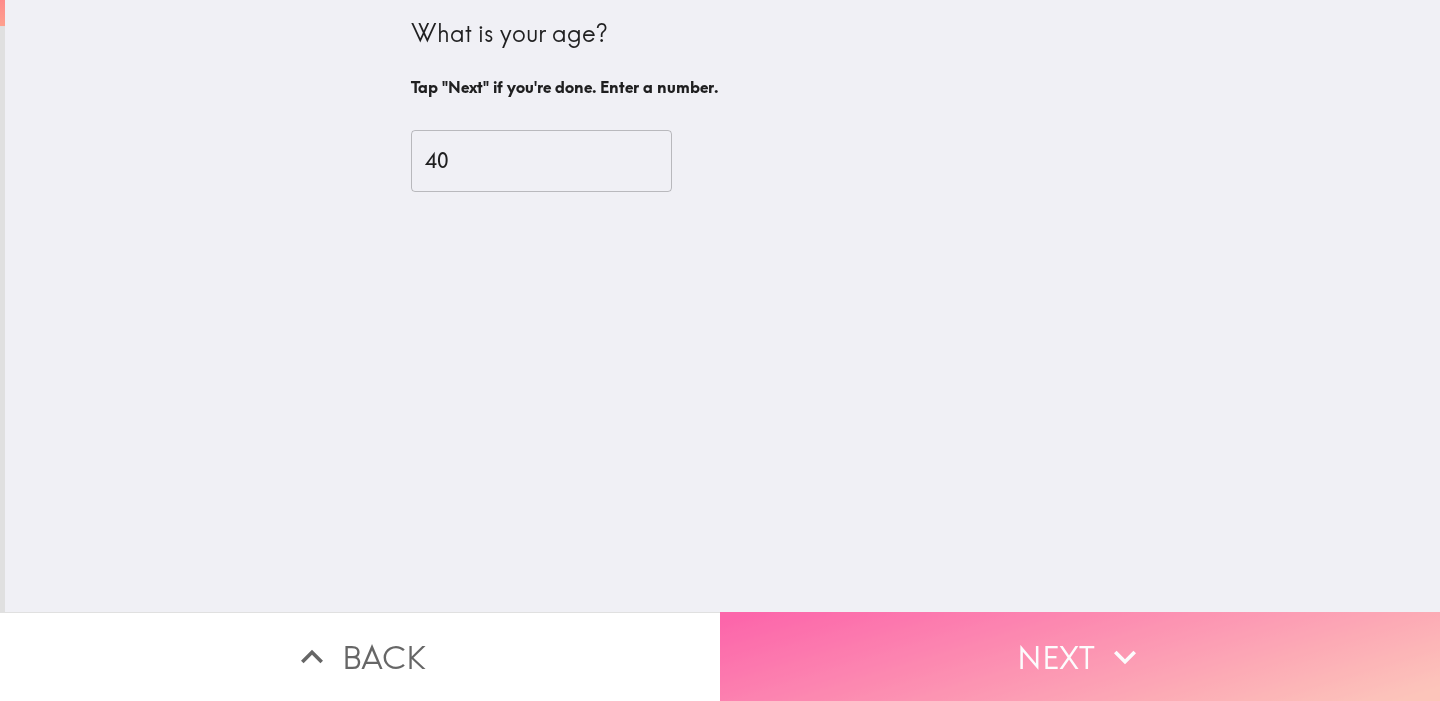 click on "Next" at bounding box center [1080, 656] 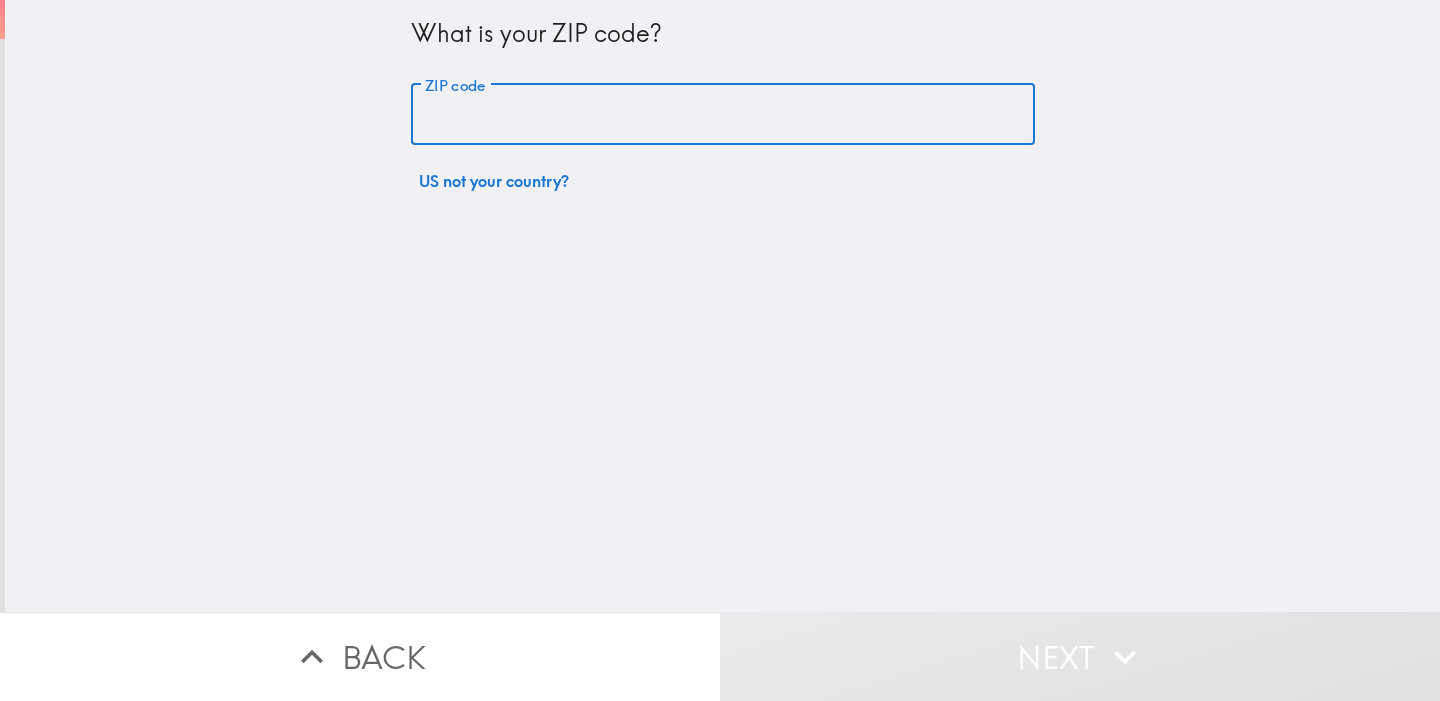 click on "ZIP code" at bounding box center [723, 115] 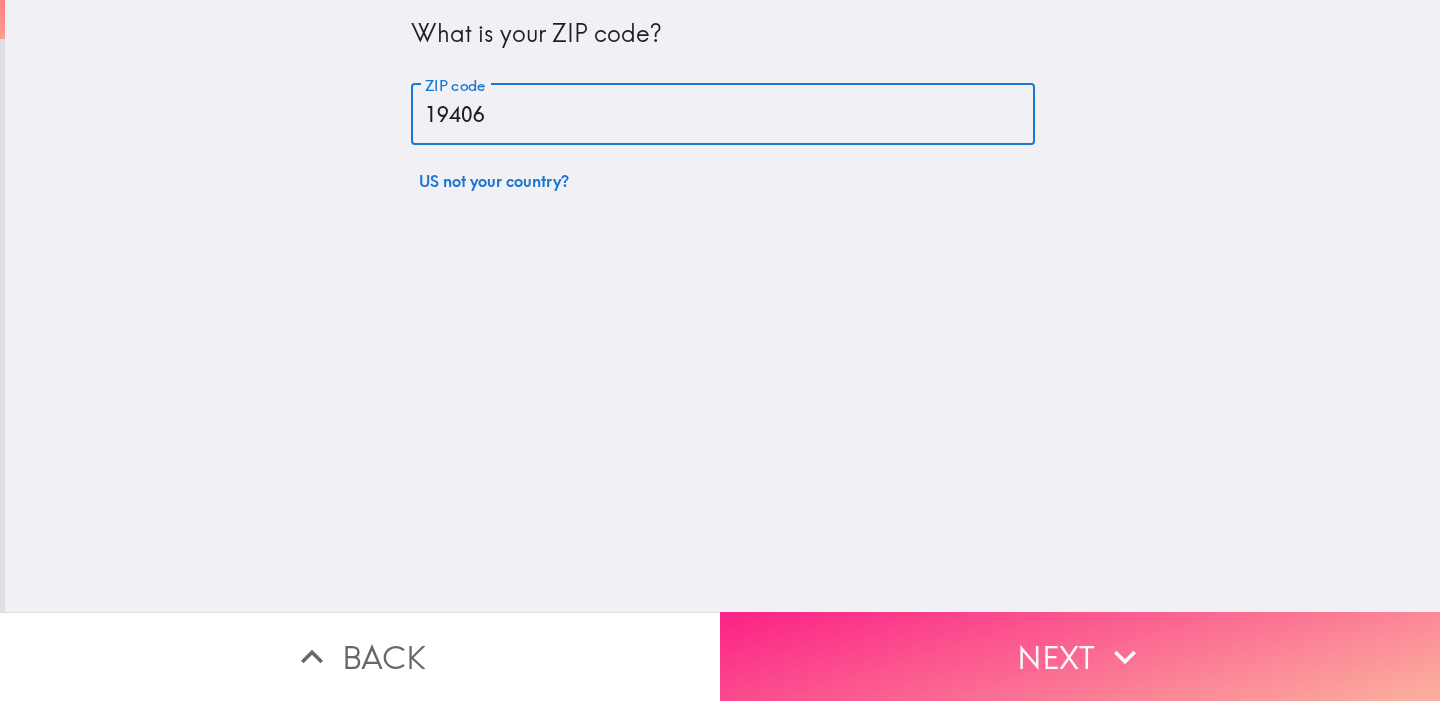 type on "19406" 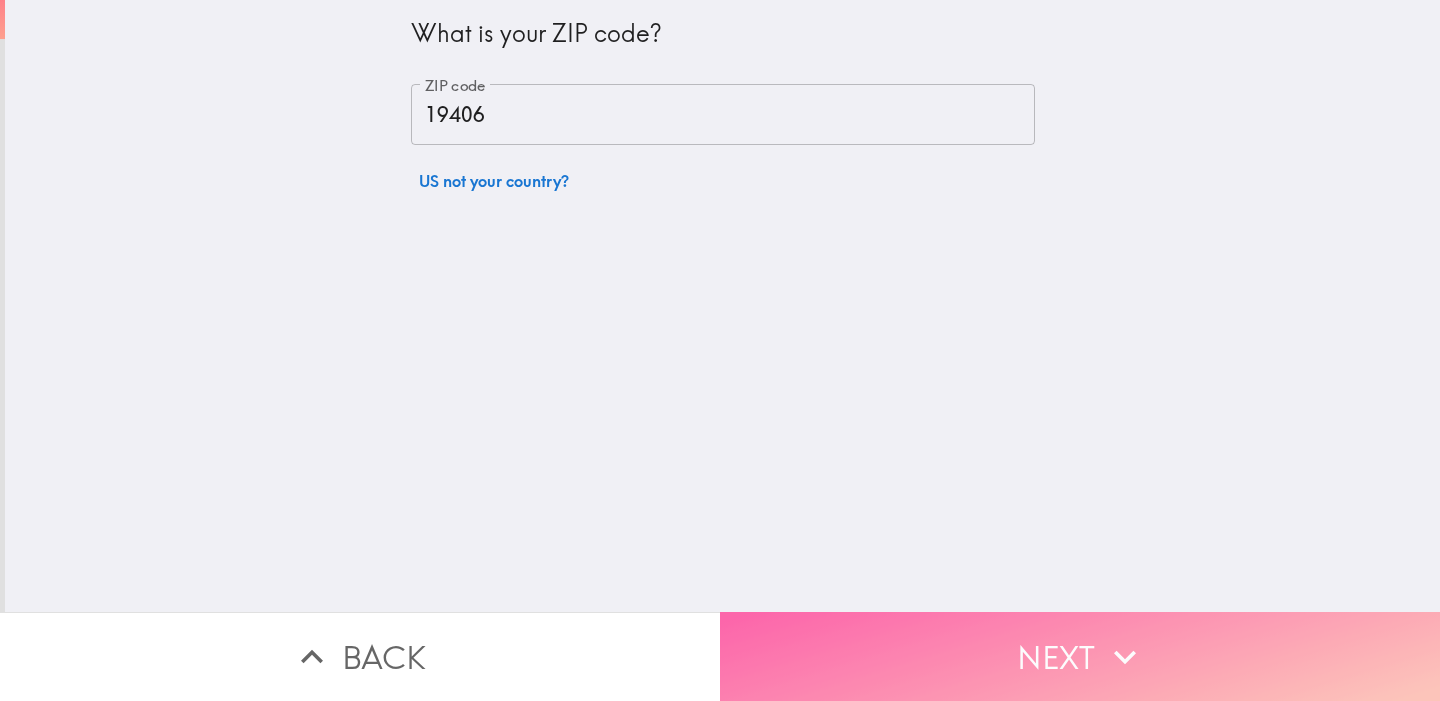click on "Next" at bounding box center (1080, 656) 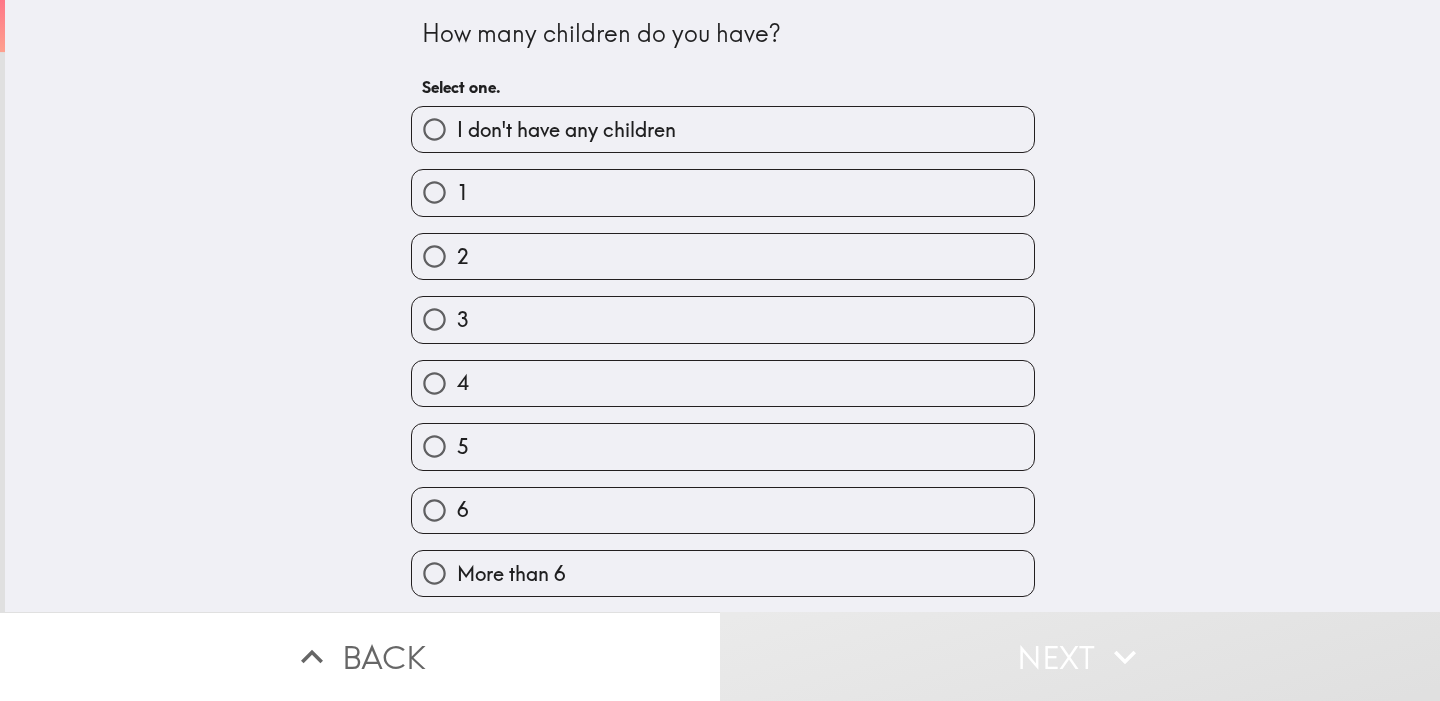click on "2" at bounding box center (723, 256) 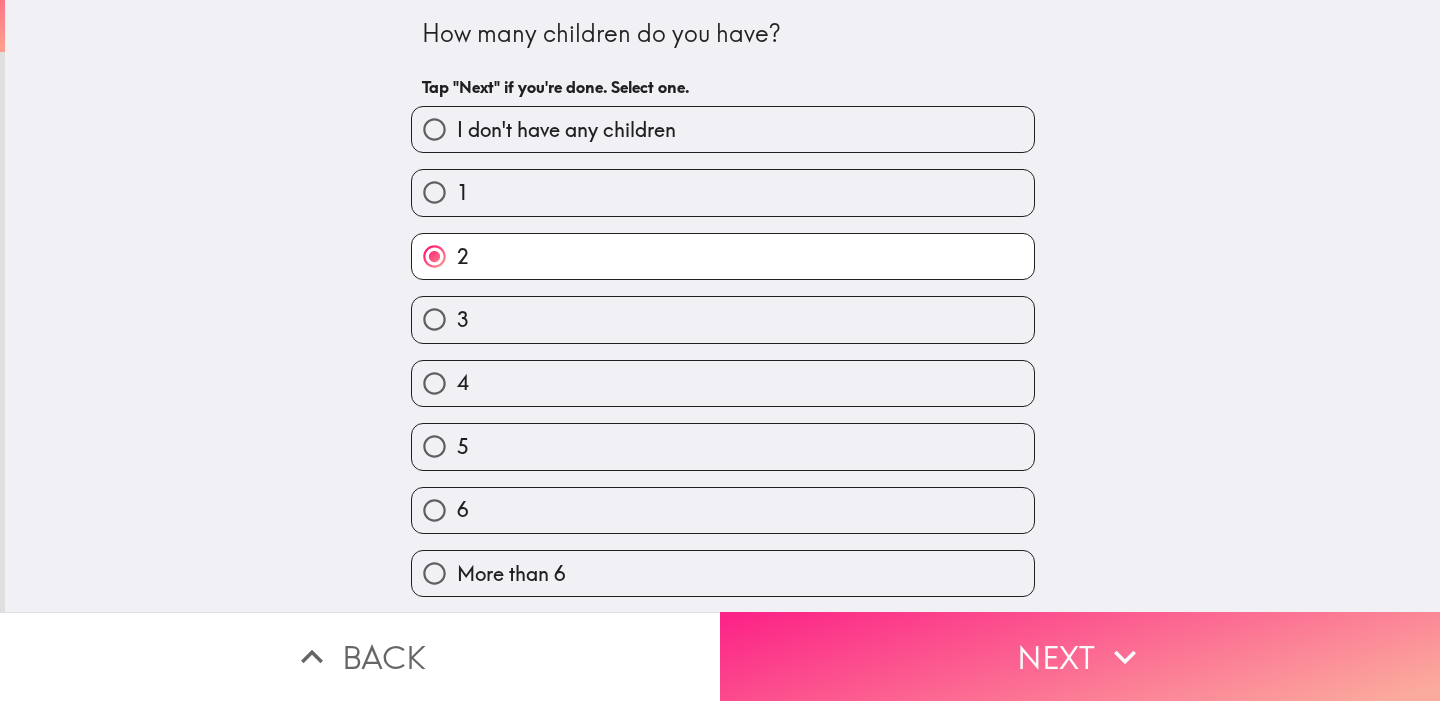click on "Next" at bounding box center [1080, 656] 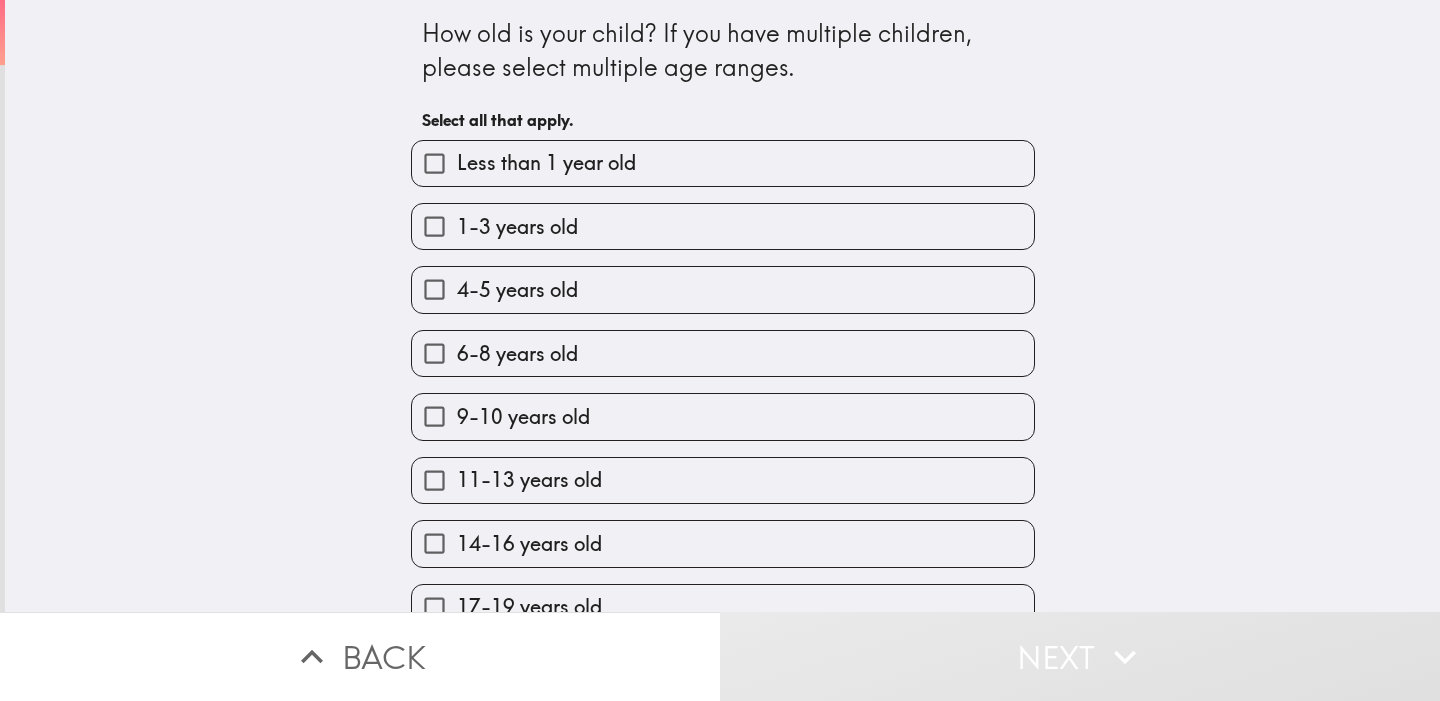 click on "9-10 years old" at bounding box center [723, 416] 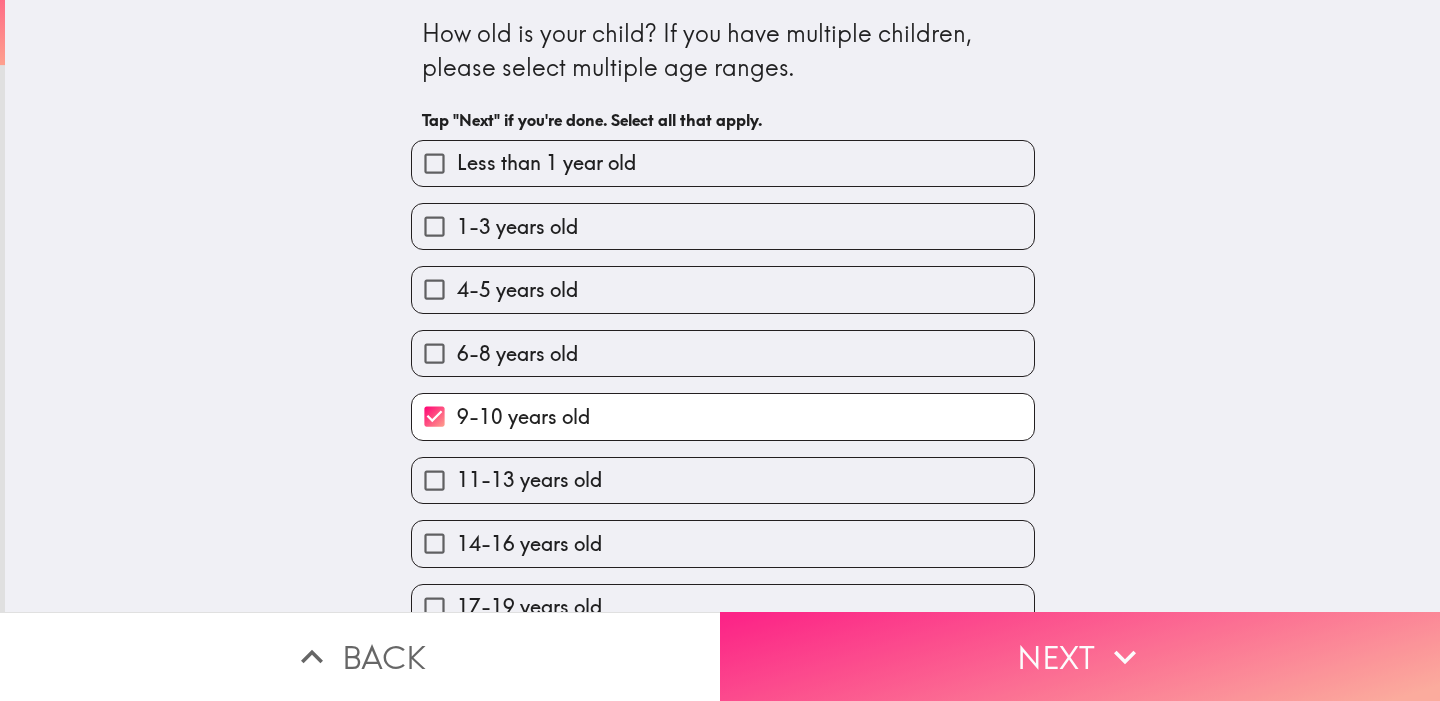 click on "Next" at bounding box center (1080, 656) 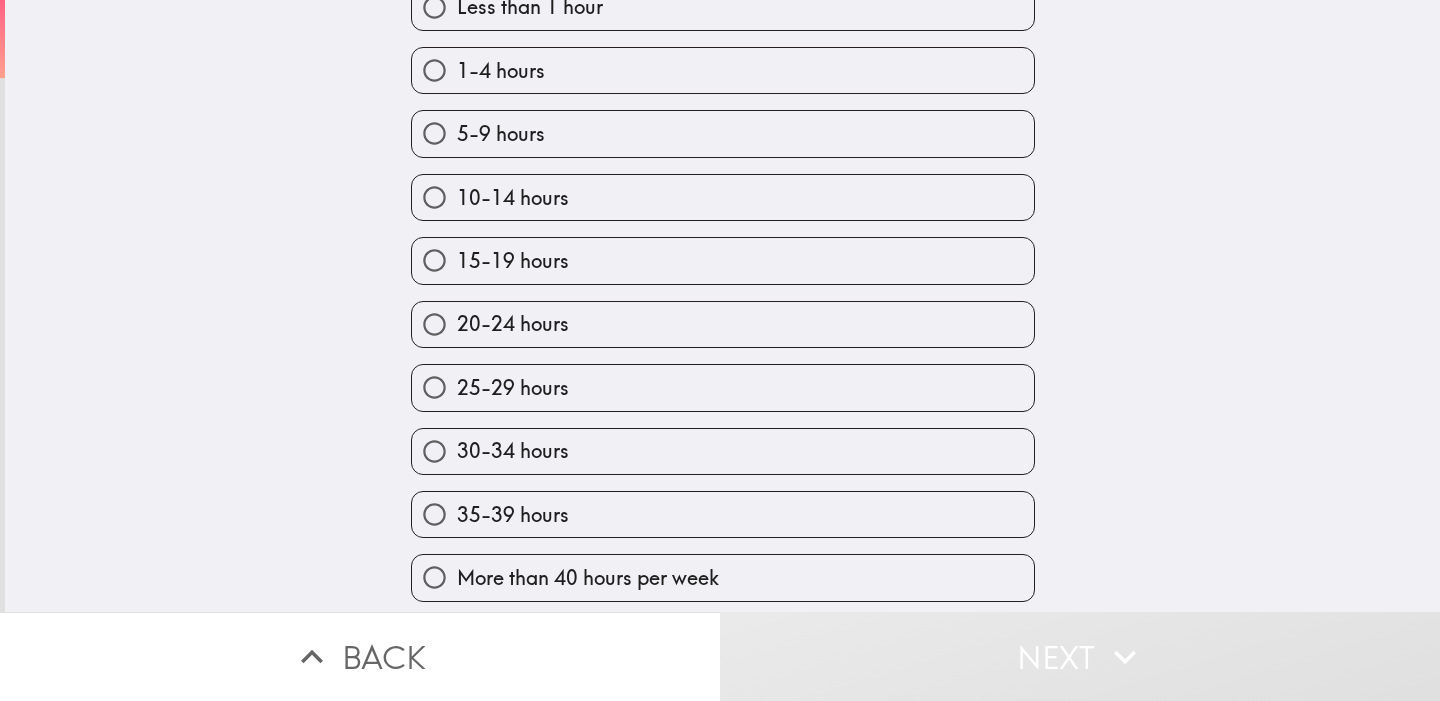 scroll, scrollTop: 169, scrollLeft: 0, axis: vertical 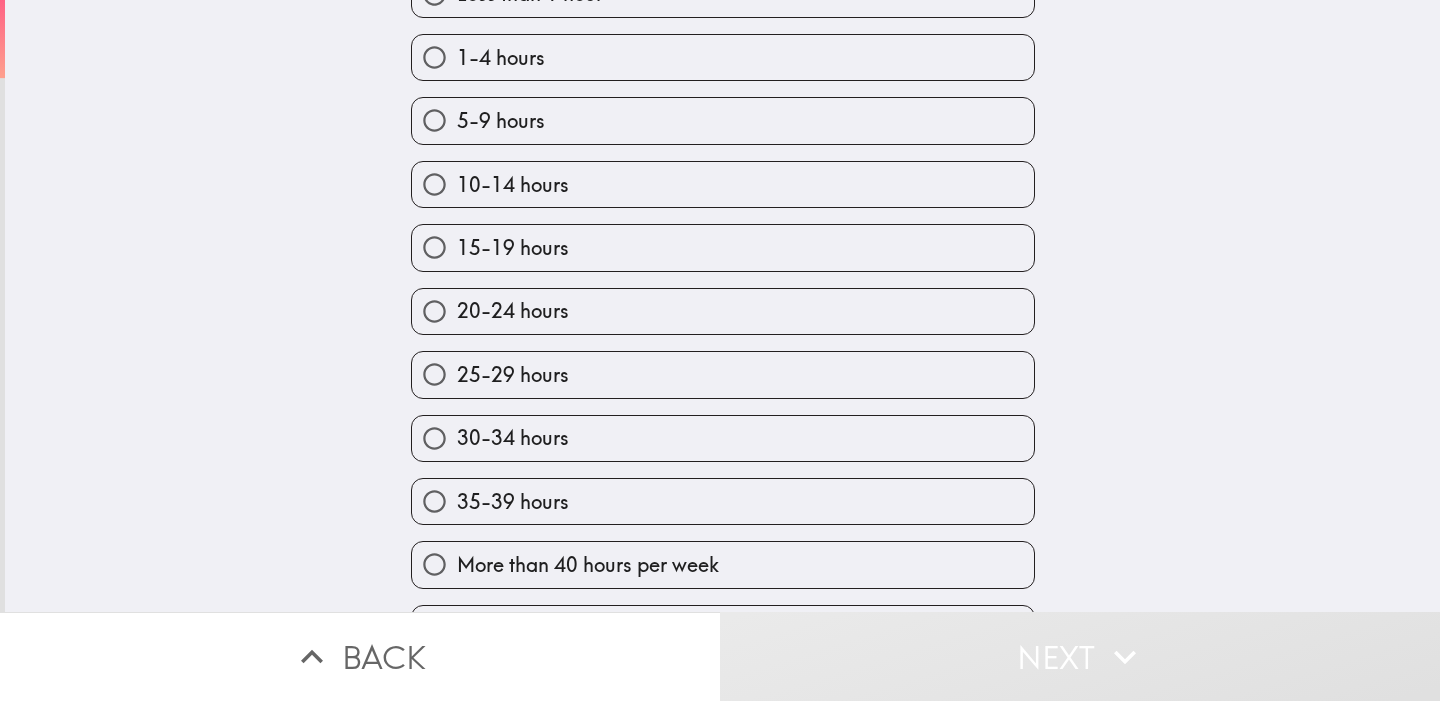 click on "30-34 hours" at bounding box center (723, 438) 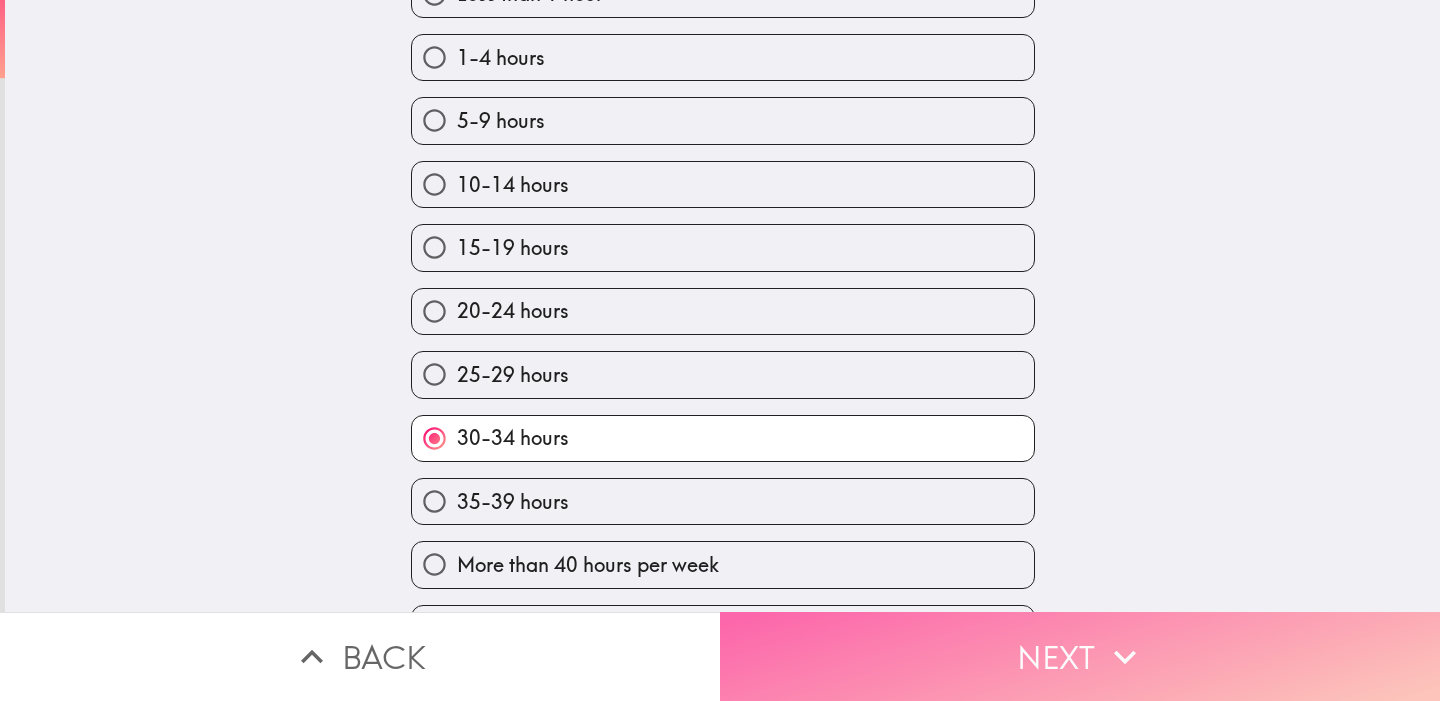 click on "Next" at bounding box center [1080, 656] 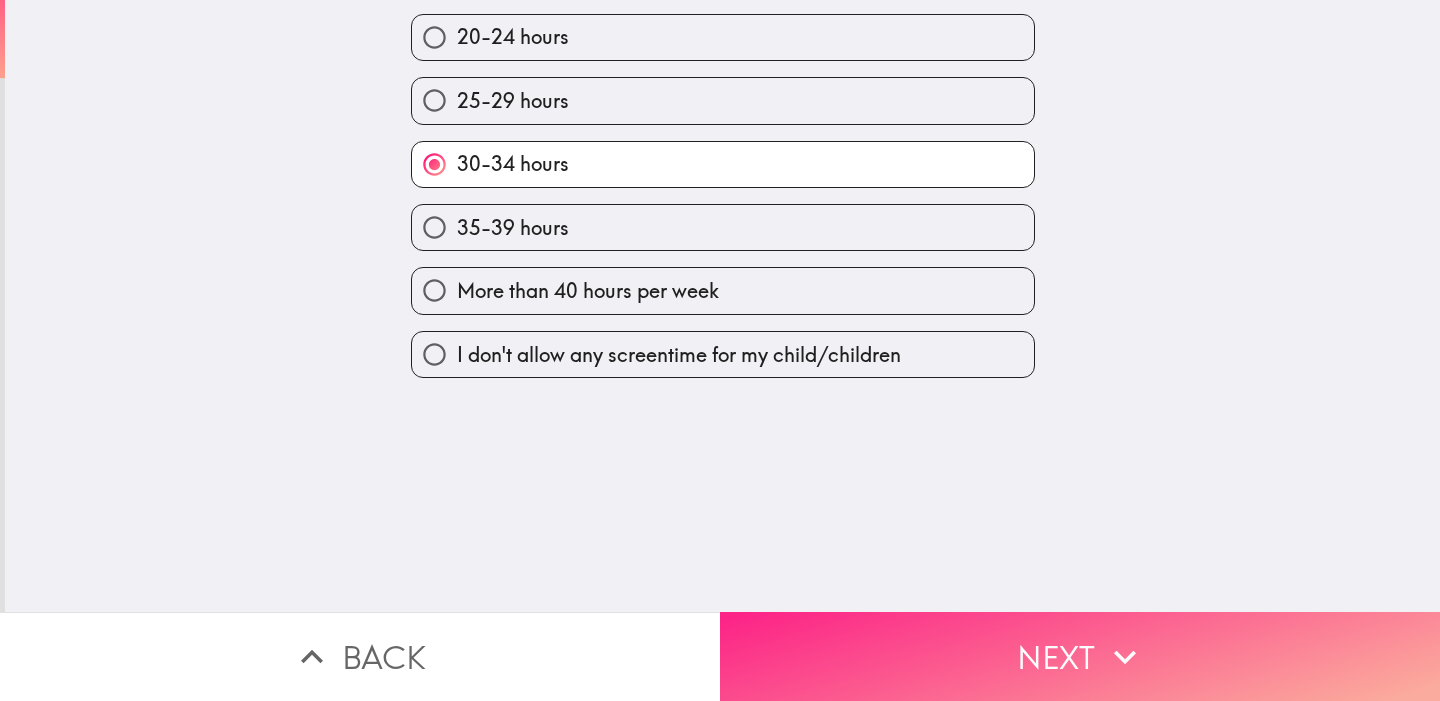 scroll, scrollTop: 0, scrollLeft: 0, axis: both 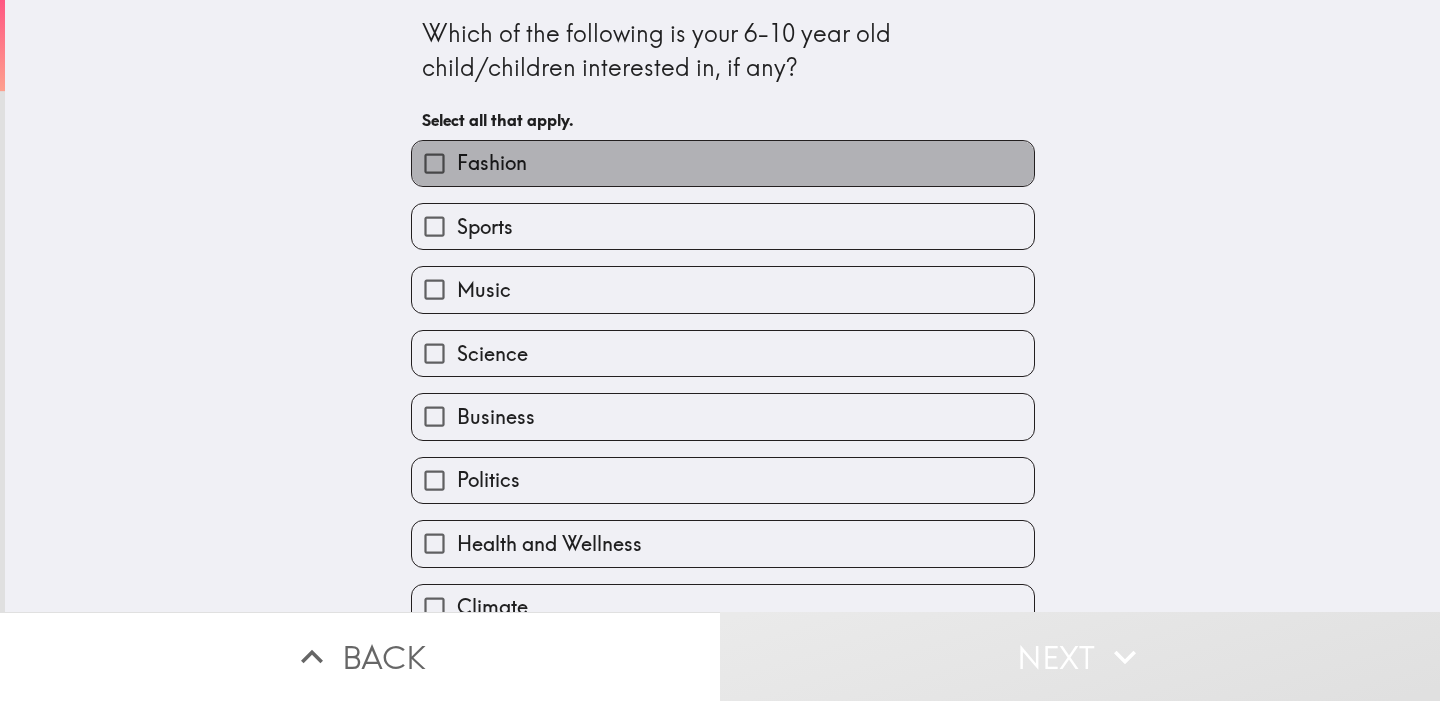click on "Fashion" at bounding box center [723, 163] 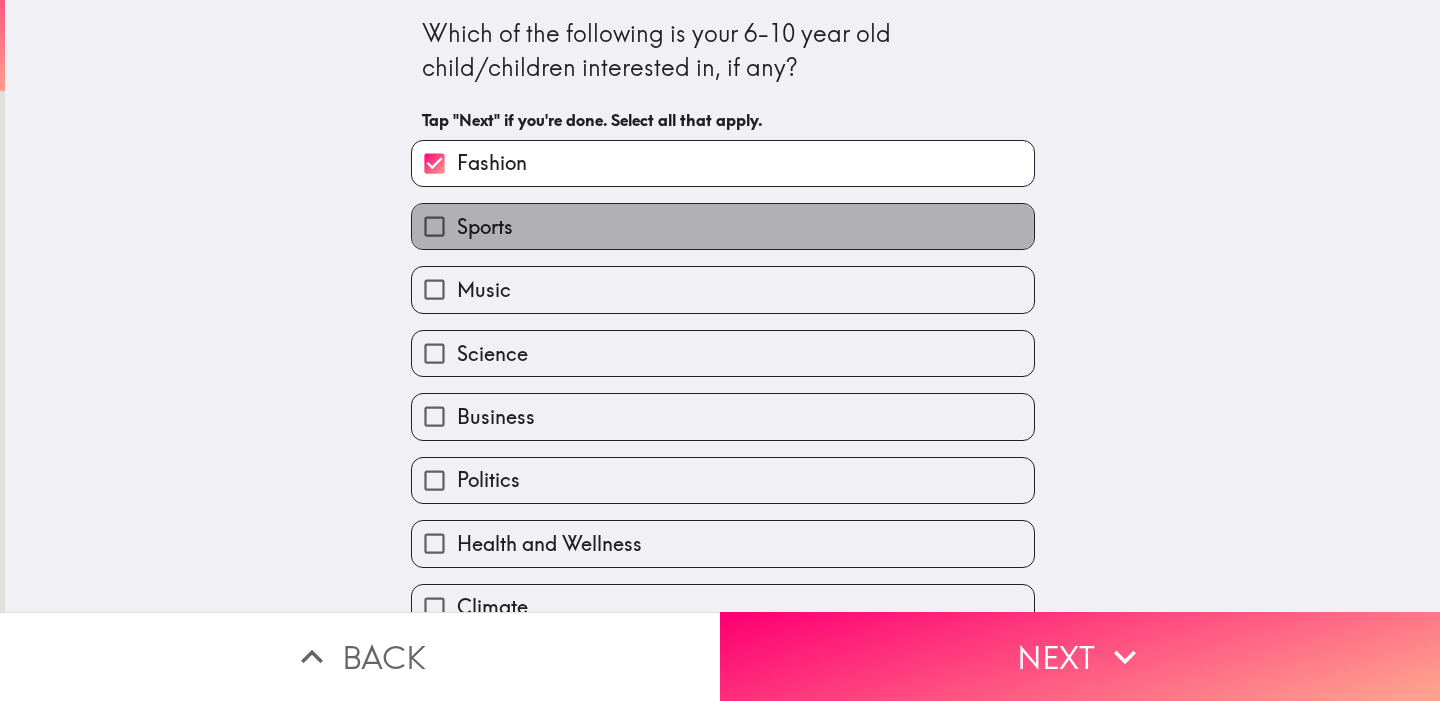 click on "Sports" at bounding box center (723, 226) 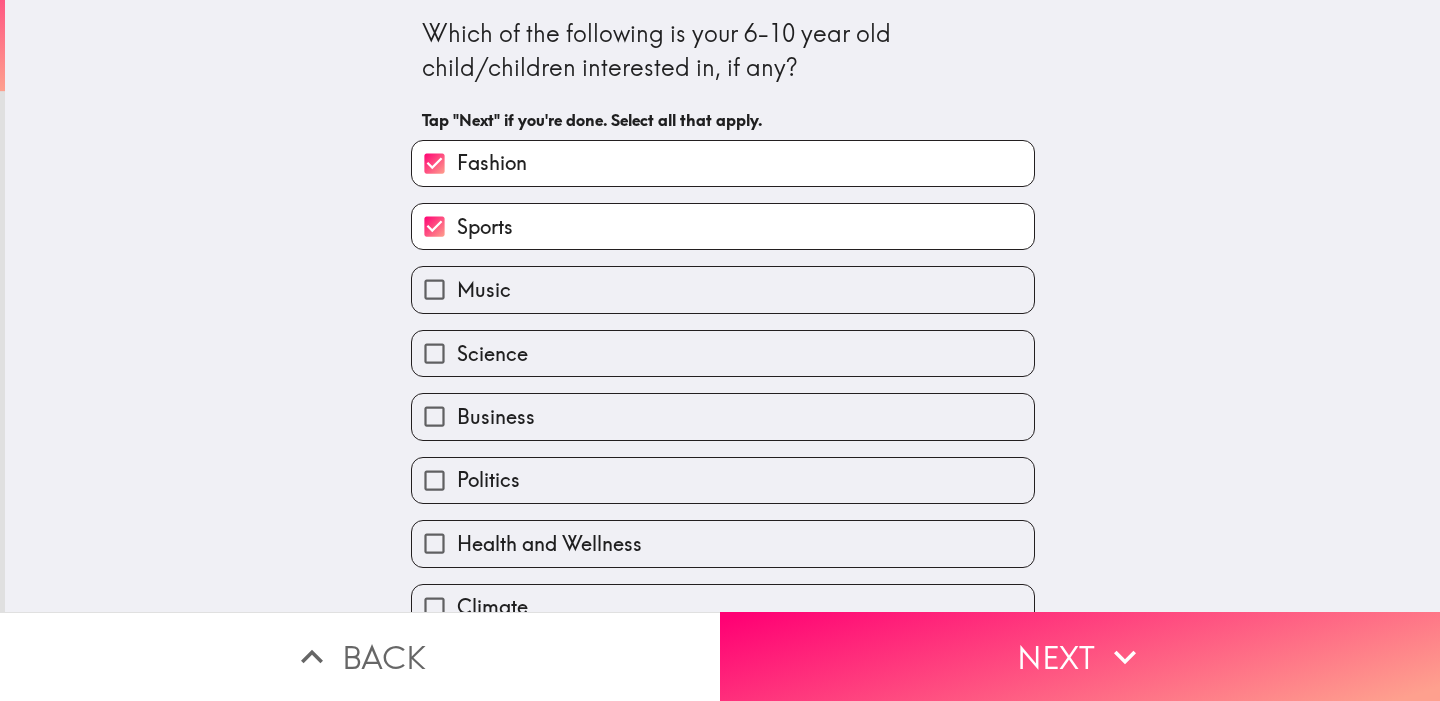 click on "Science" at bounding box center [715, 345] 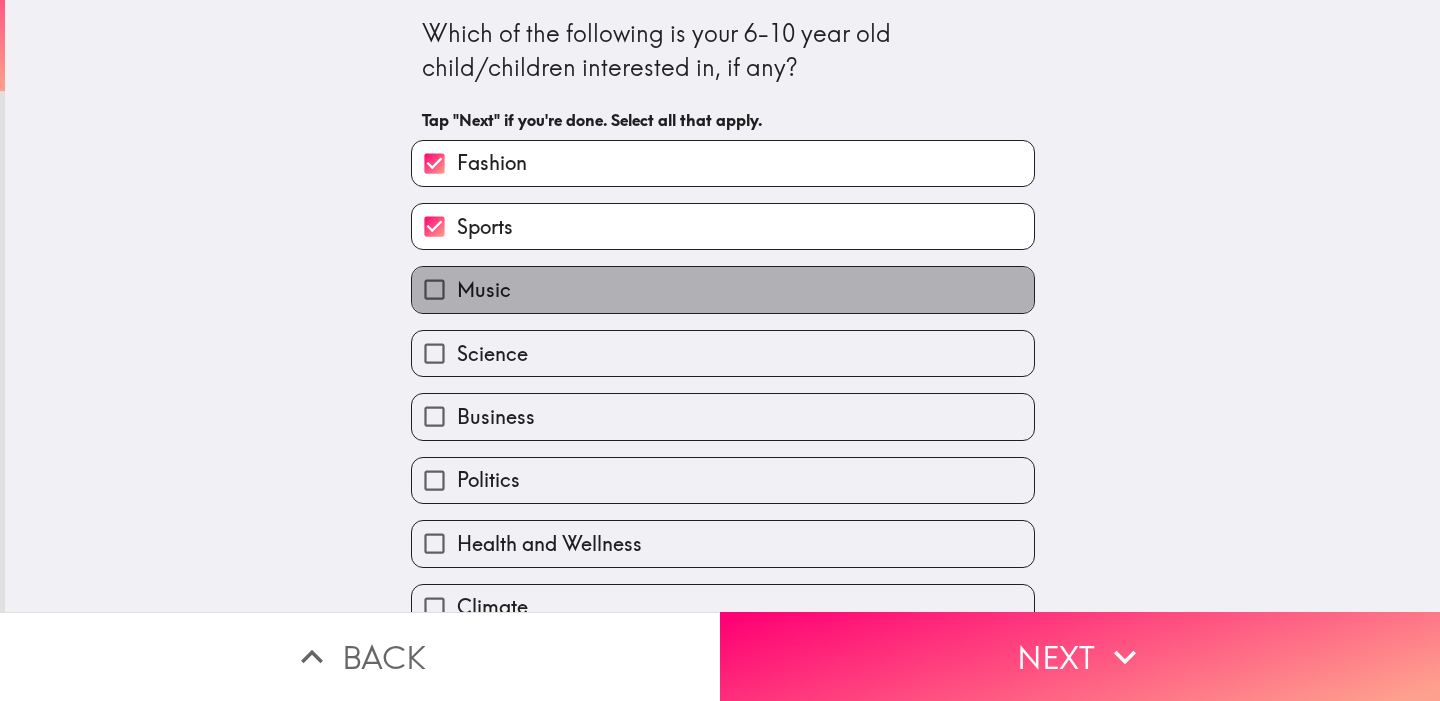 click on "Music" at bounding box center [723, 289] 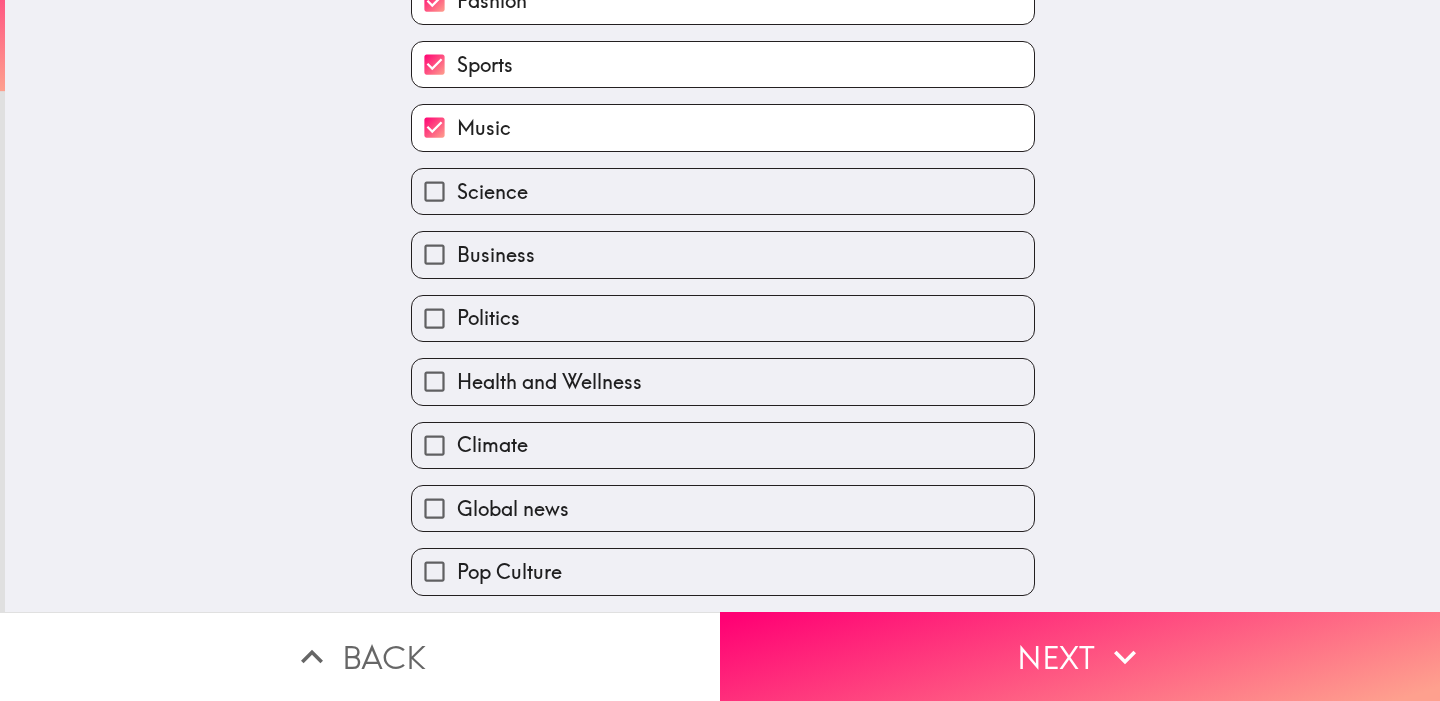 scroll, scrollTop: 191, scrollLeft: 0, axis: vertical 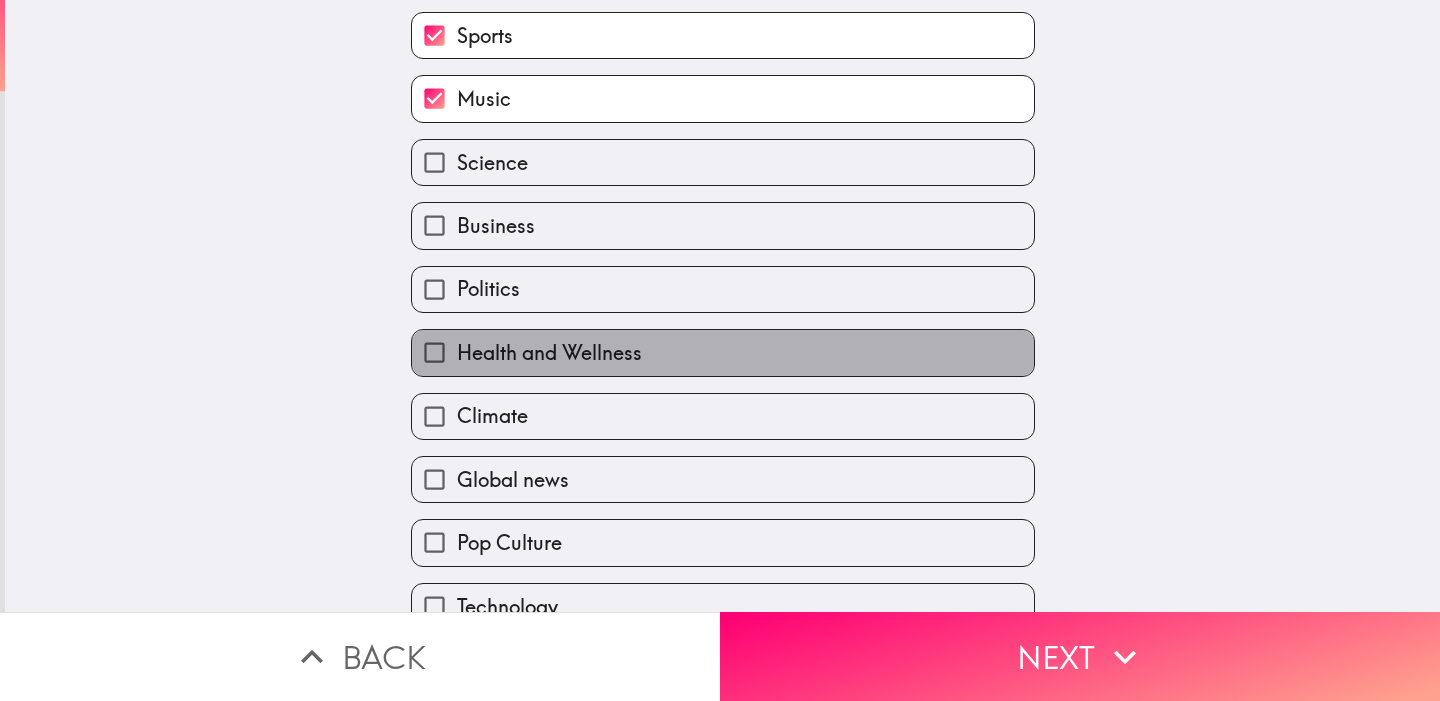 click on "Health and Wellness" at bounding box center (723, 352) 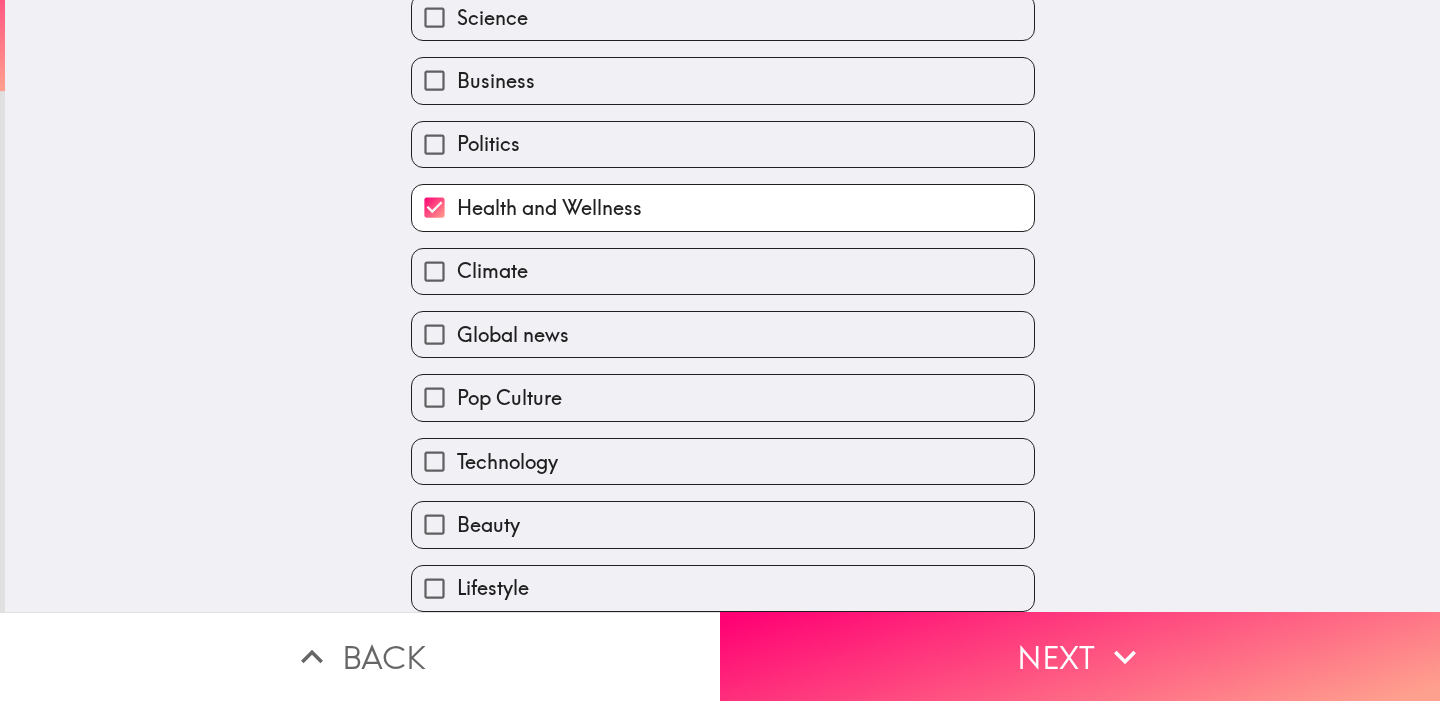 scroll, scrollTop: 349, scrollLeft: 0, axis: vertical 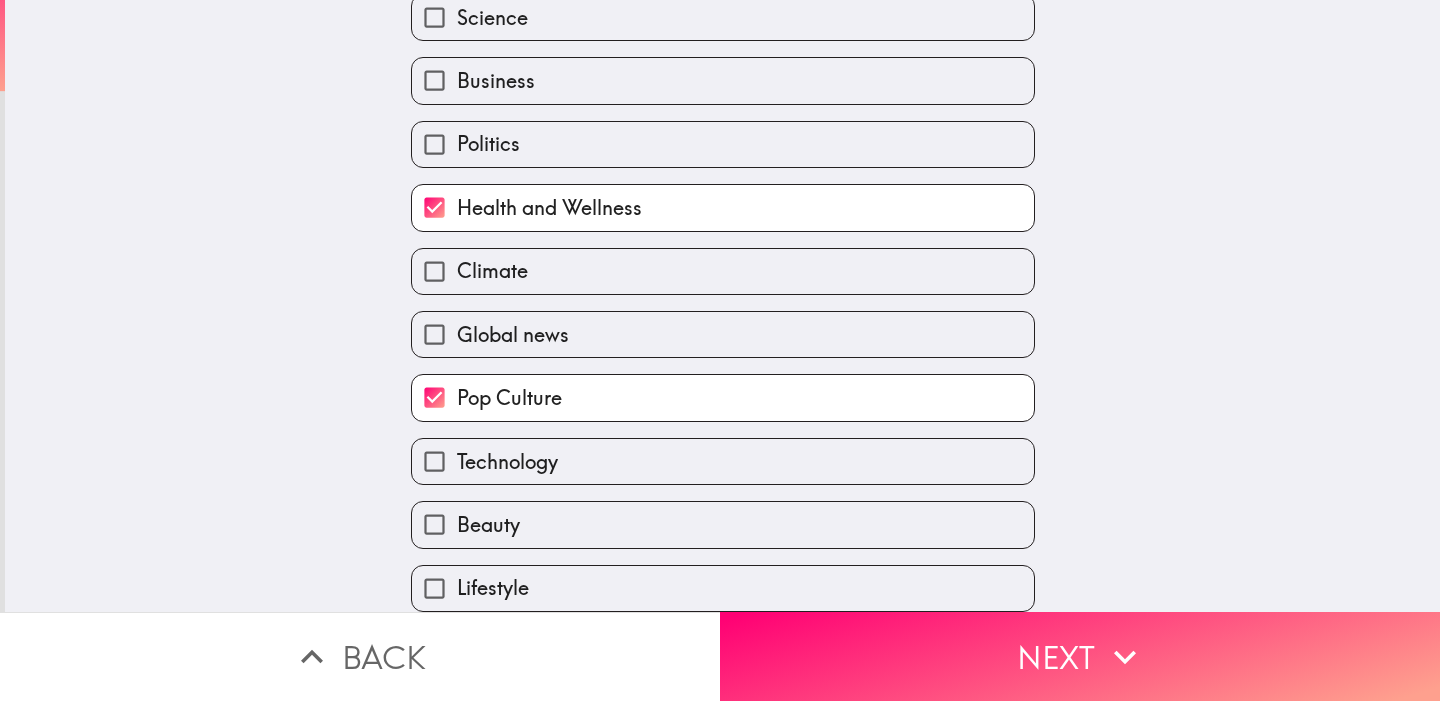 click on "Beauty" at bounding box center [723, 524] 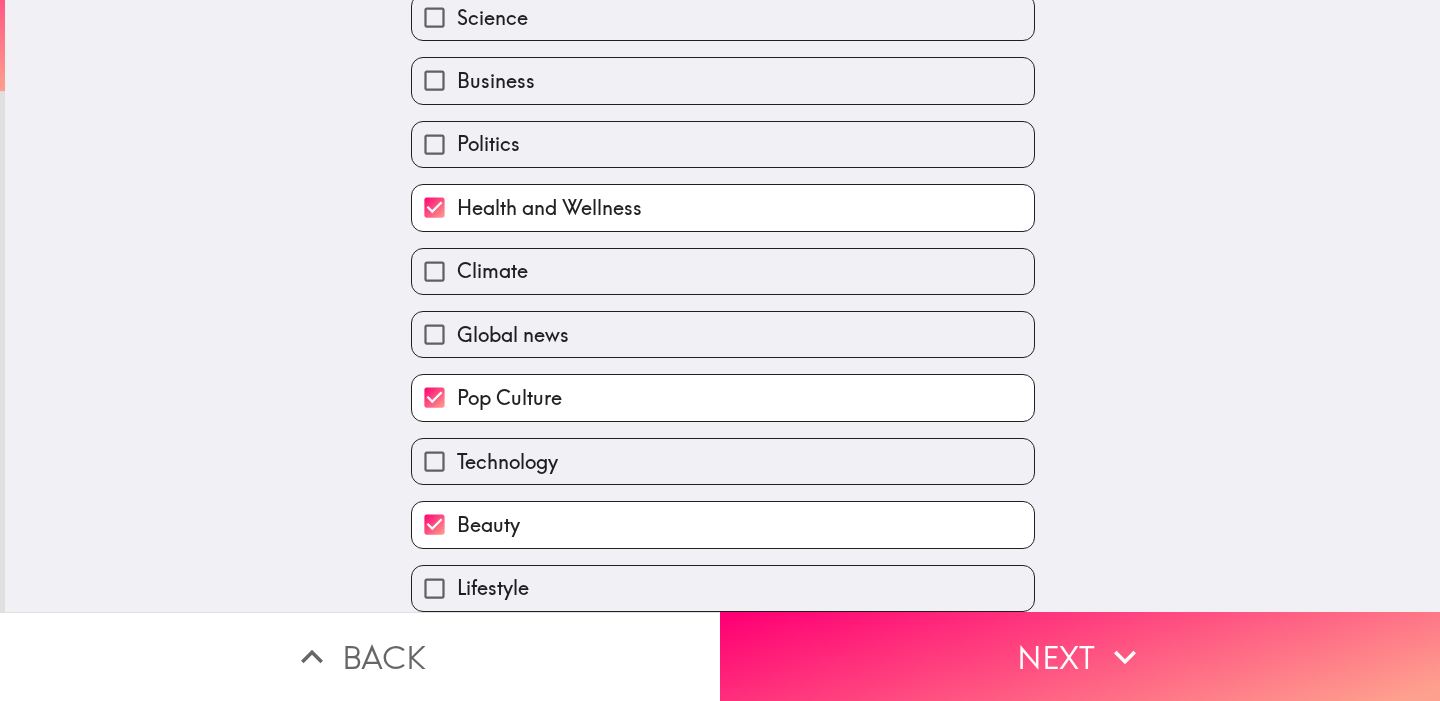 click on "Lifestyle" at bounding box center (723, 588) 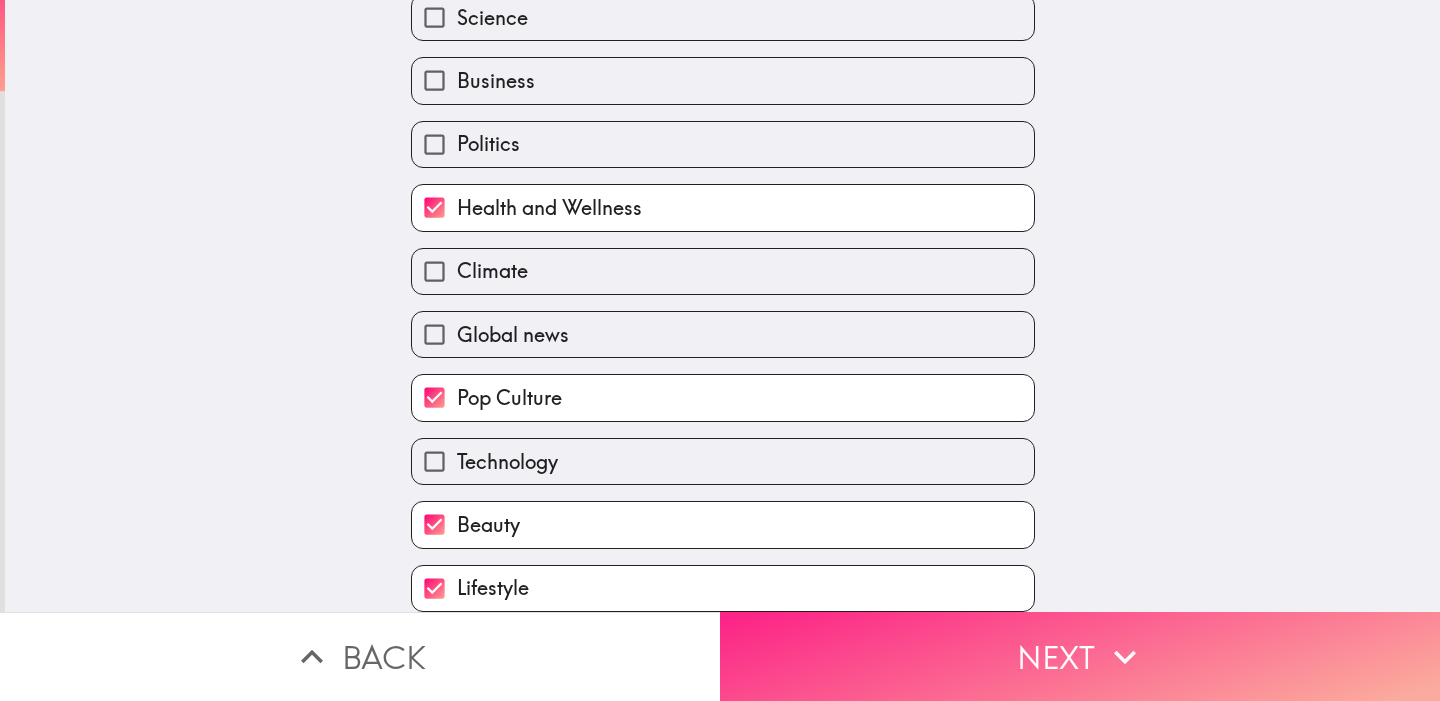 click on "Next" at bounding box center [1080, 656] 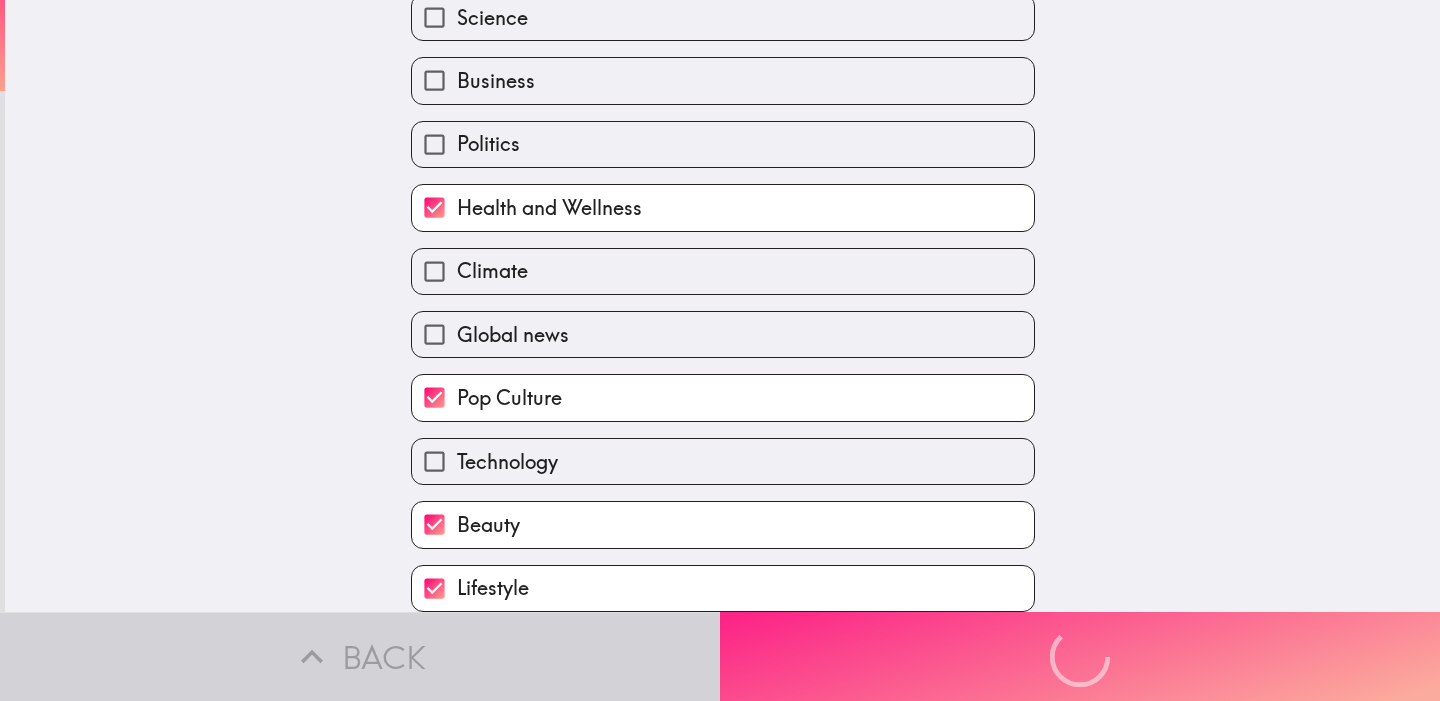 scroll, scrollTop: 114, scrollLeft: 0, axis: vertical 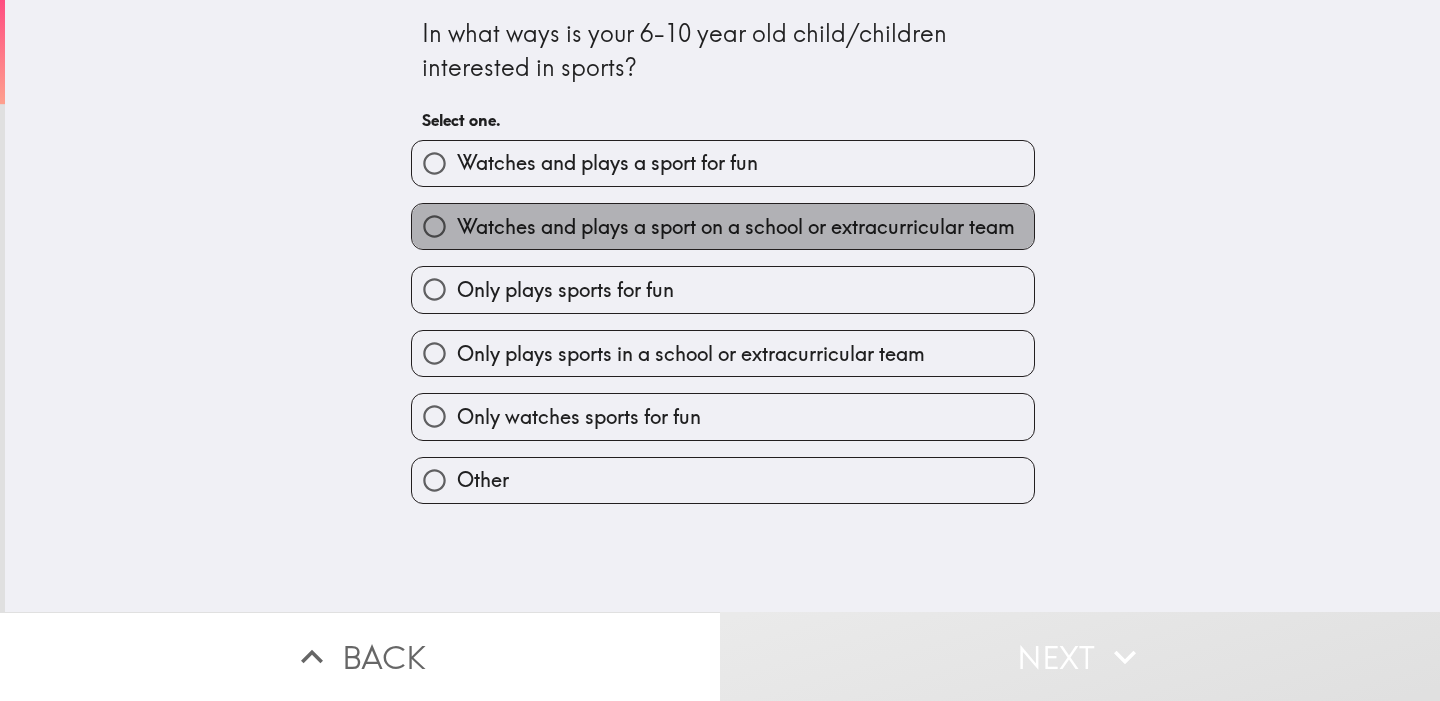 click on "Watches and plays a sport on a school or extracurricular team" at bounding box center (736, 227) 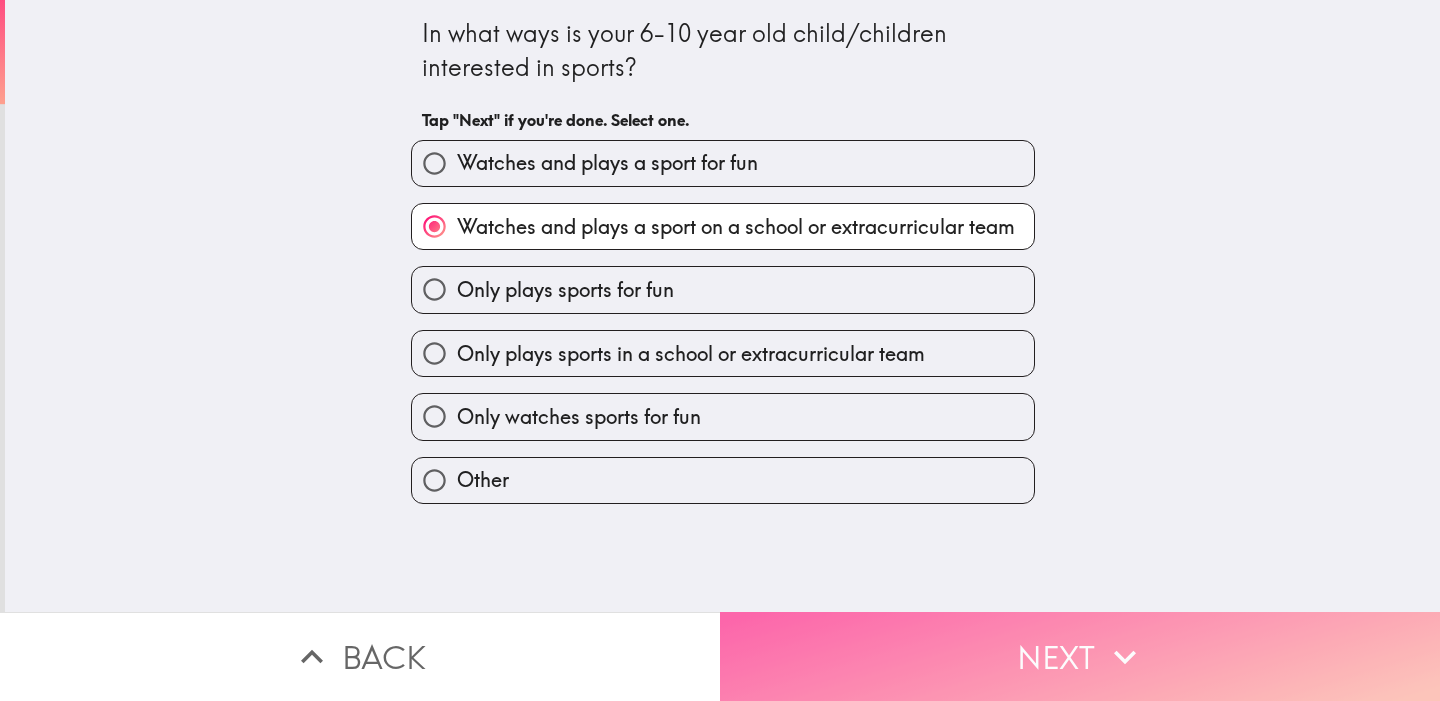 click on "Next" at bounding box center (1080, 656) 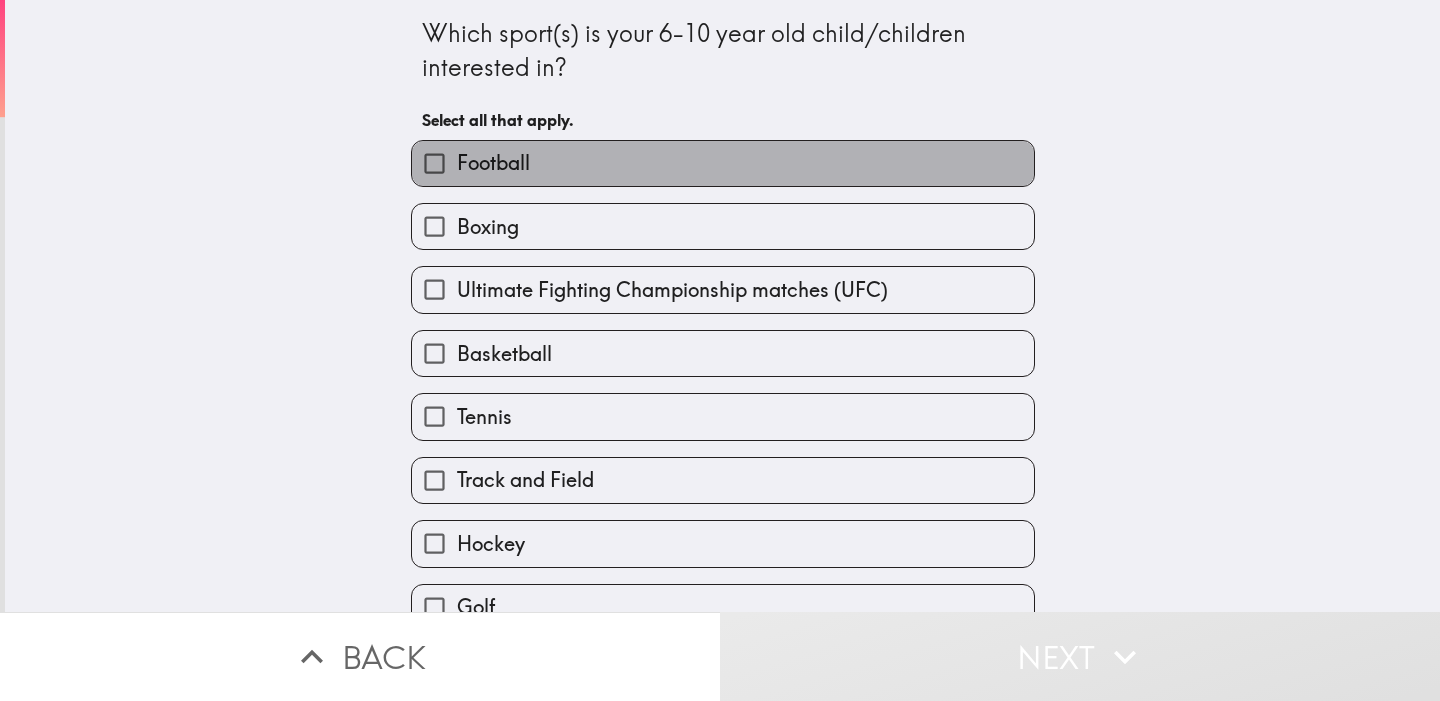 click on "Football" at bounding box center (723, 163) 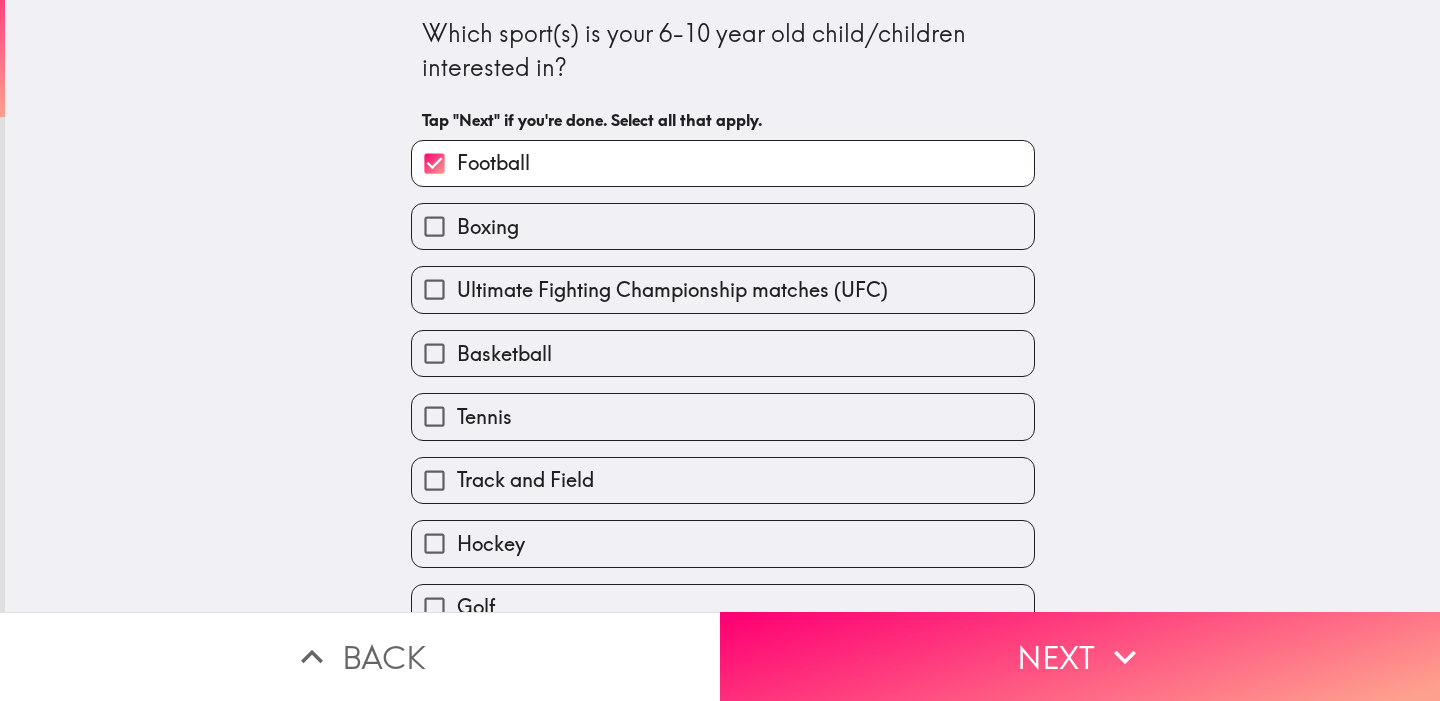 click on "Basketball" at bounding box center (723, 353) 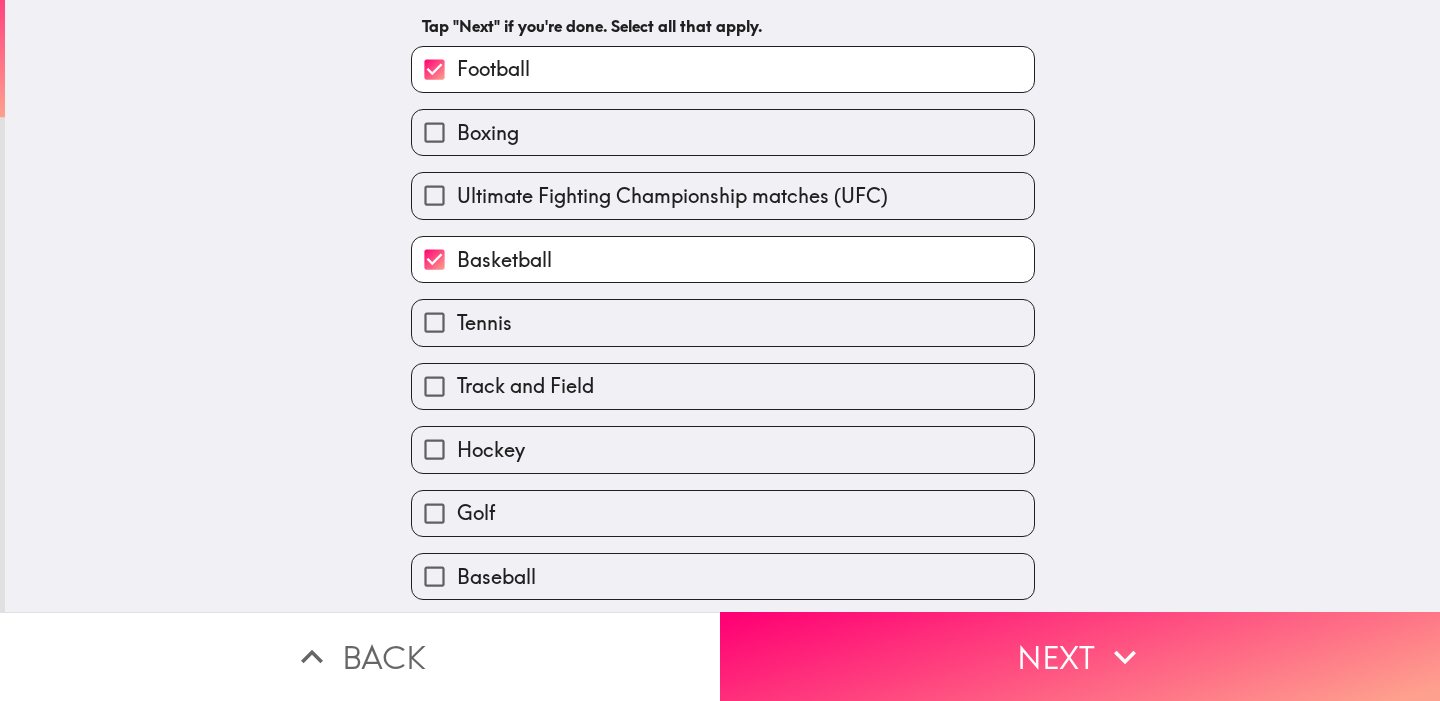 scroll, scrollTop: 131, scrollLeft: 0, axis: vertical 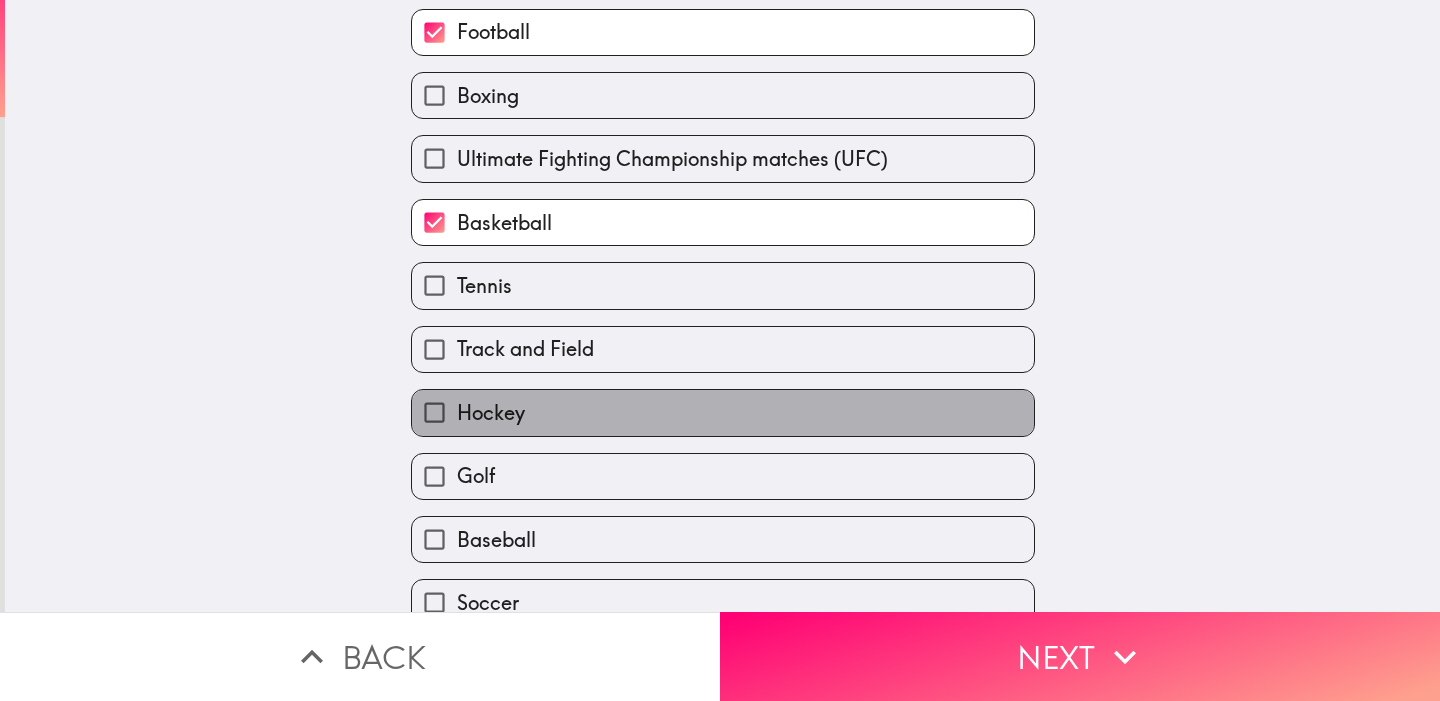 click on "Hockey" at bounding box center (723, 412) 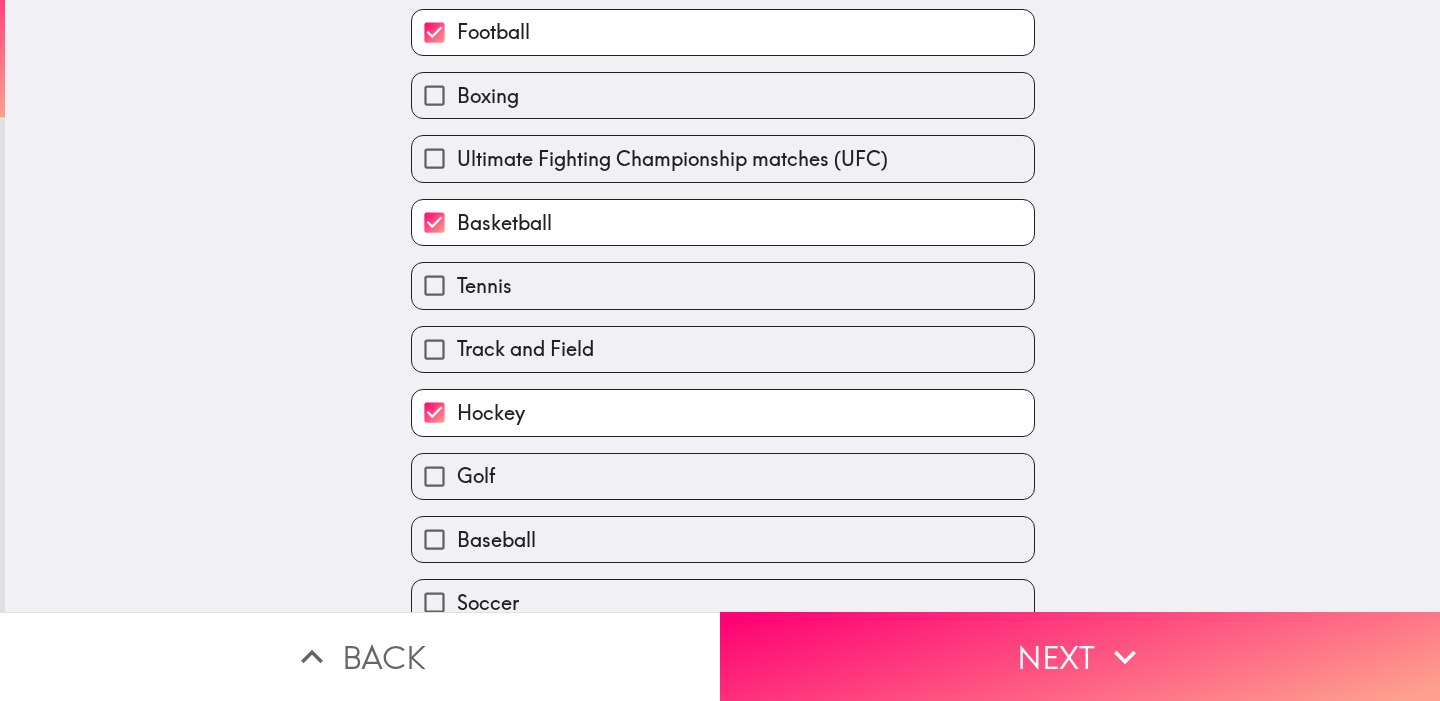 click on "Hockey" at bounding box center (723, 412) 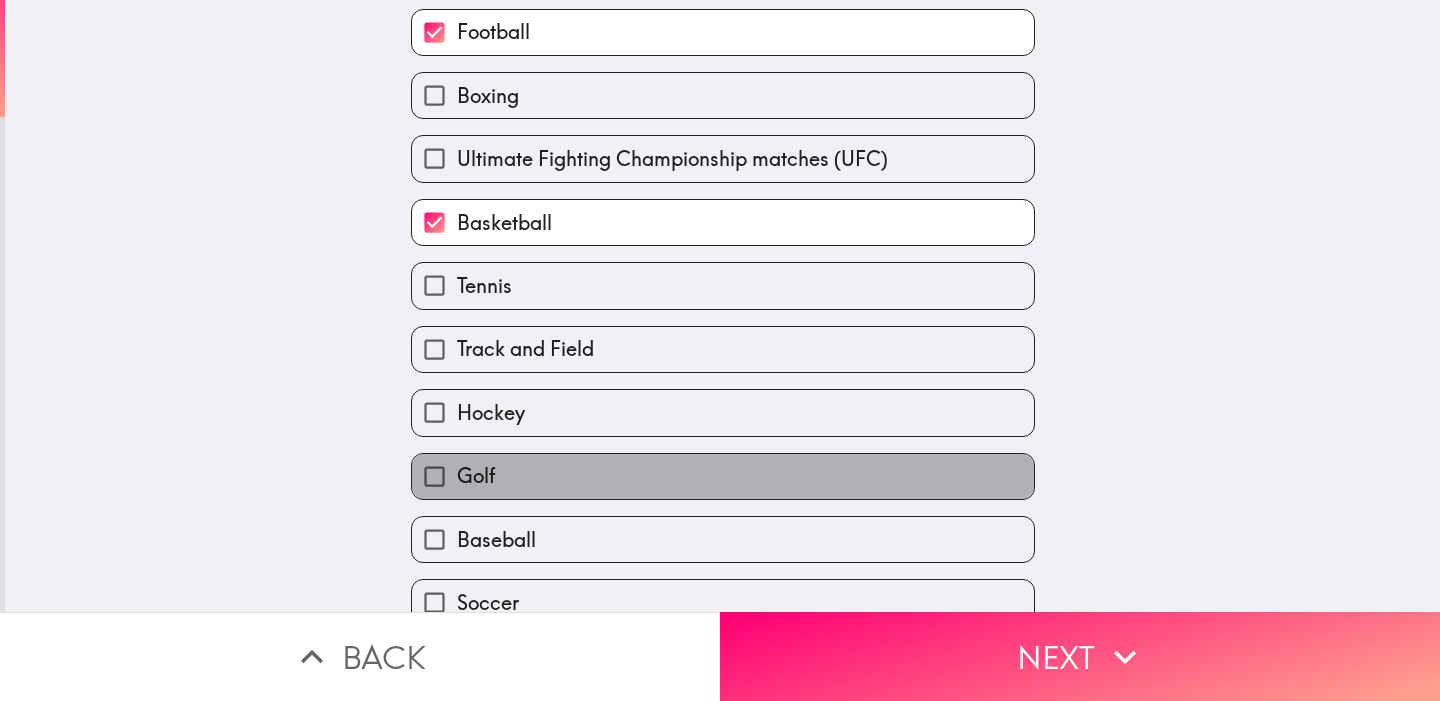 click on "Golf" at bounding box center [723, 476] 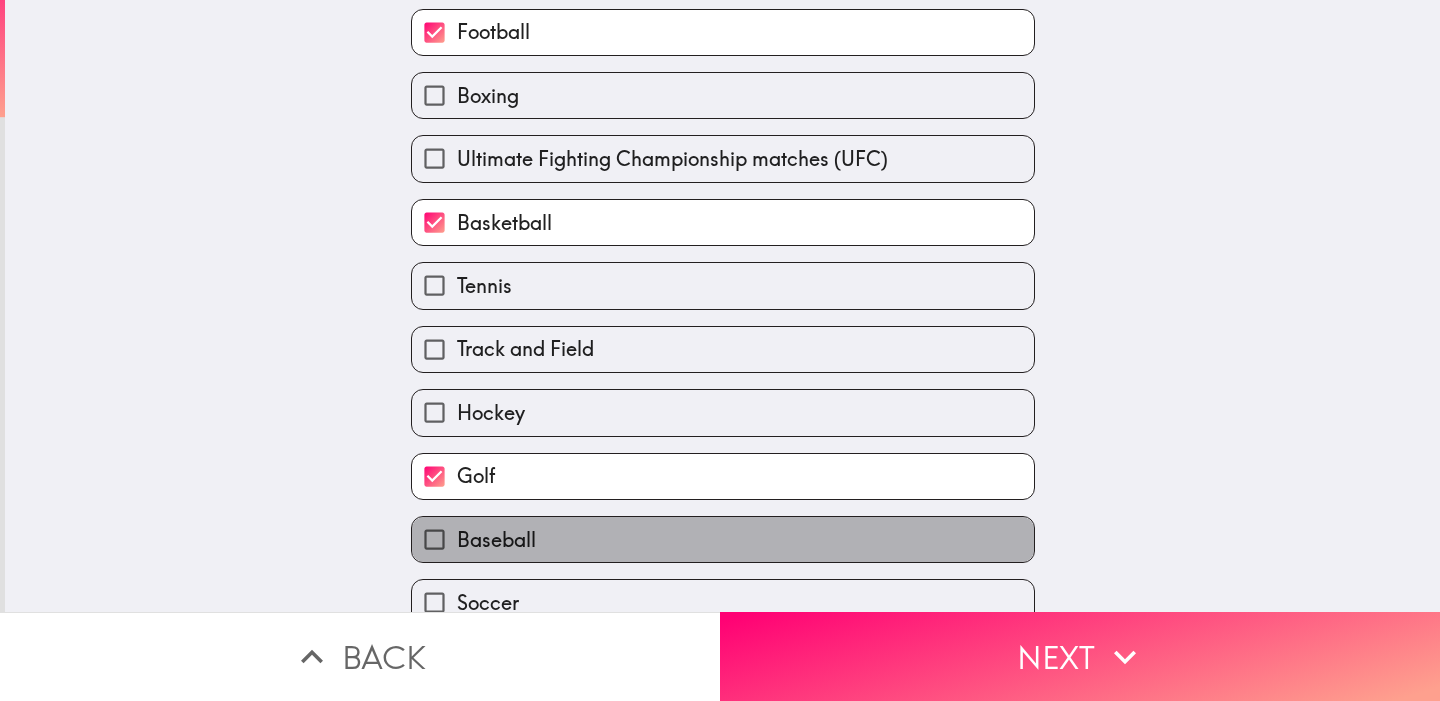 click on "Baseball" at bounding box center (723, 539) 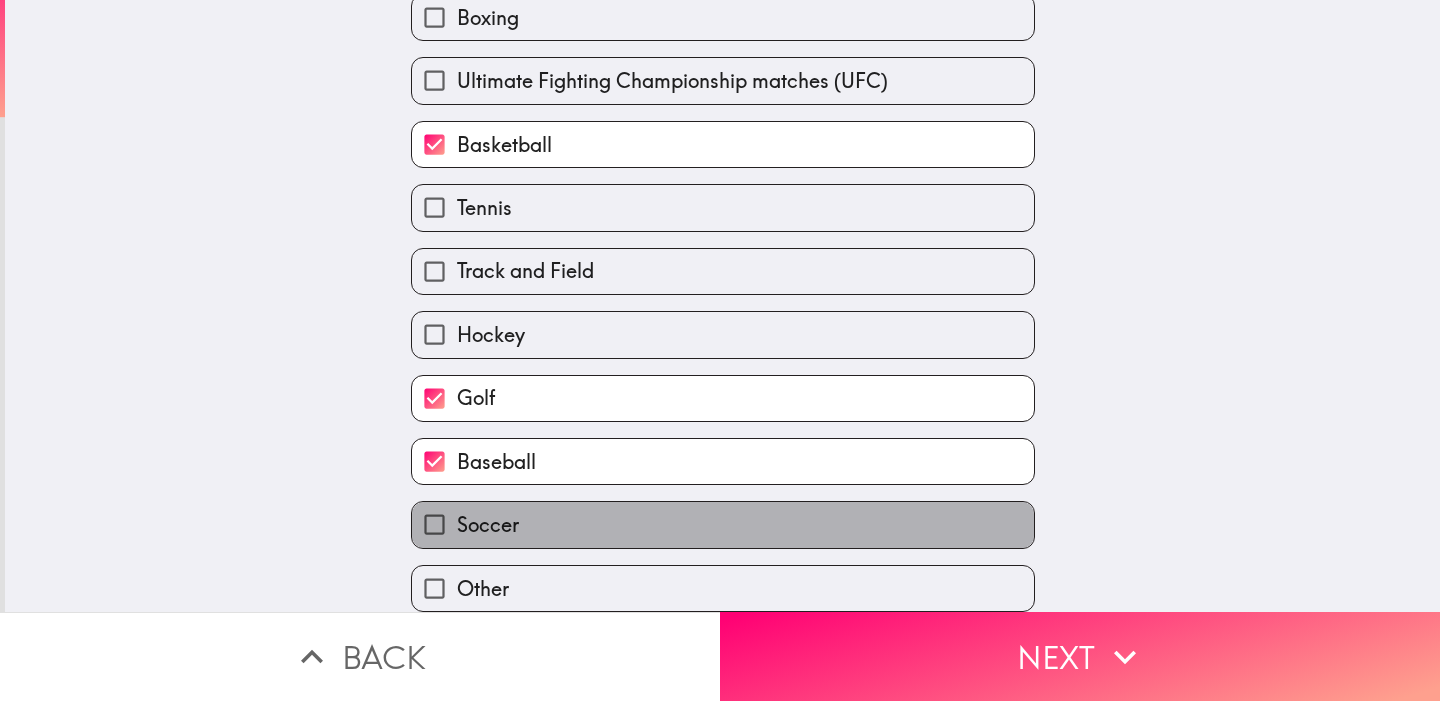 click on "Soccer" at bounding box center [723, 524] 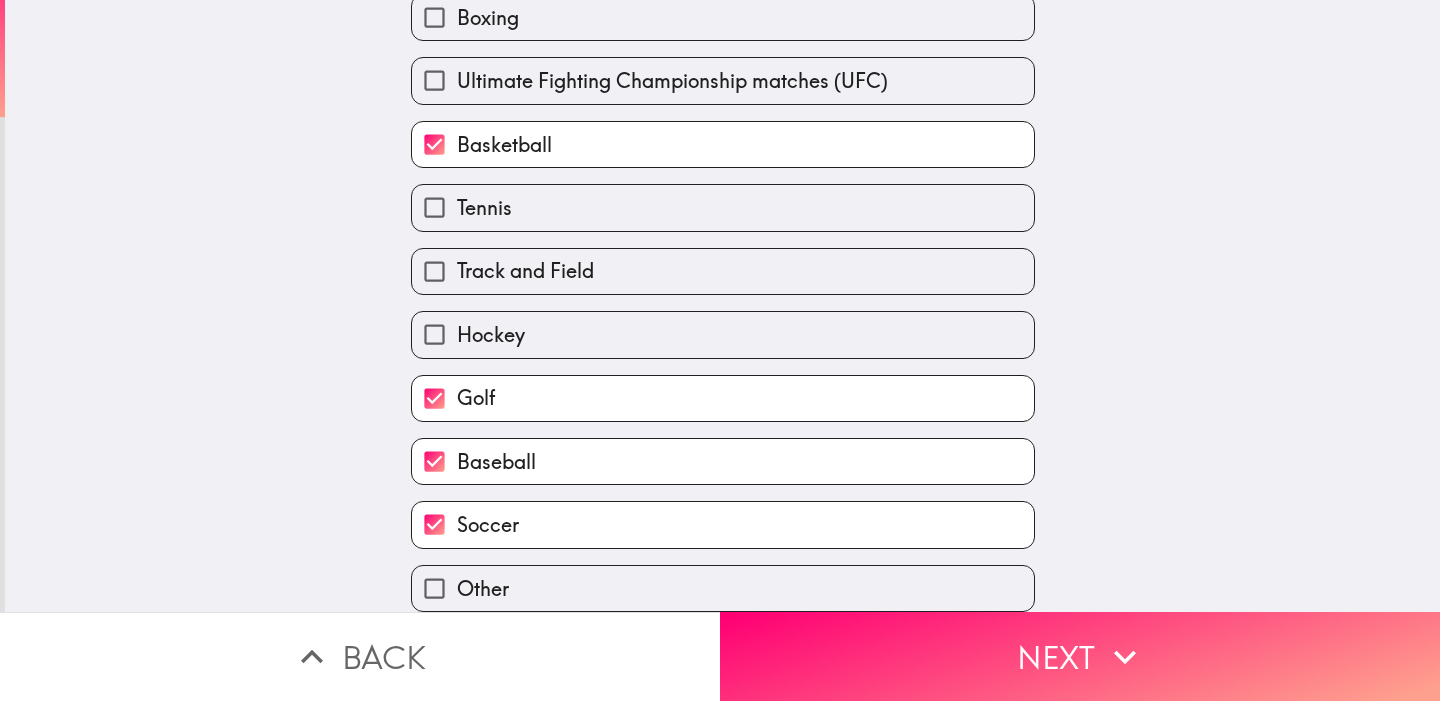 scroll, scrollTop: 220, scrollLeft: 0, axis: vertical 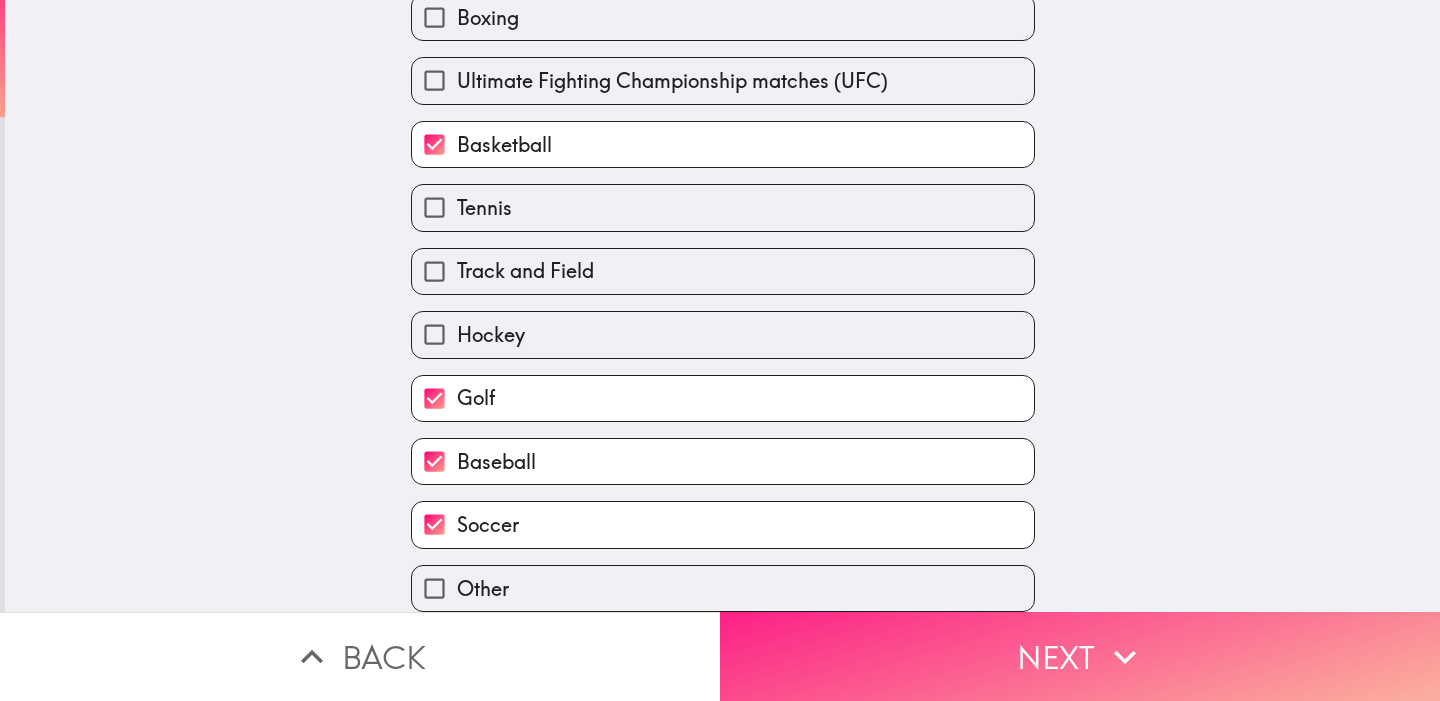 click on "Next" at bounding box center [1080, 656] 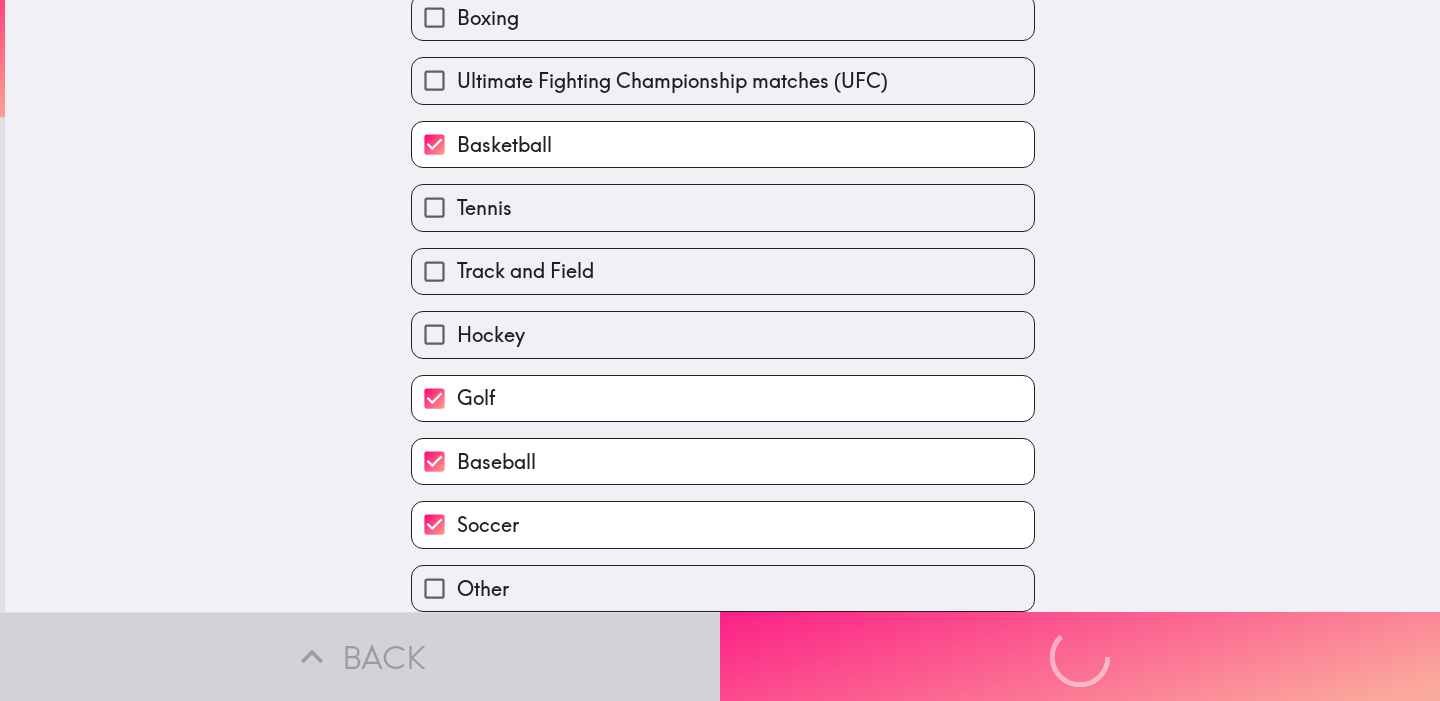 scroll, scrollTop: 0, scrollLeft: 0, axis: both 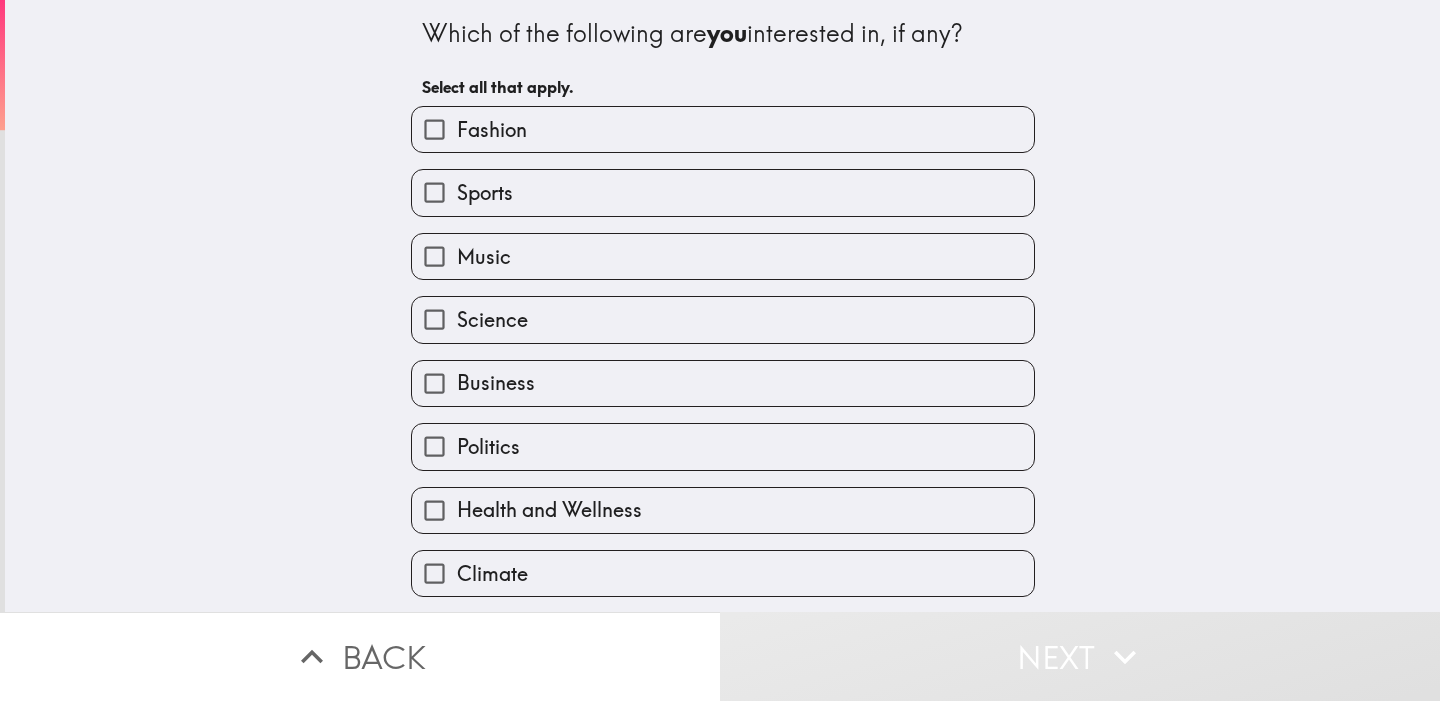 click on "Fashion" at bounding box center (723, 129) 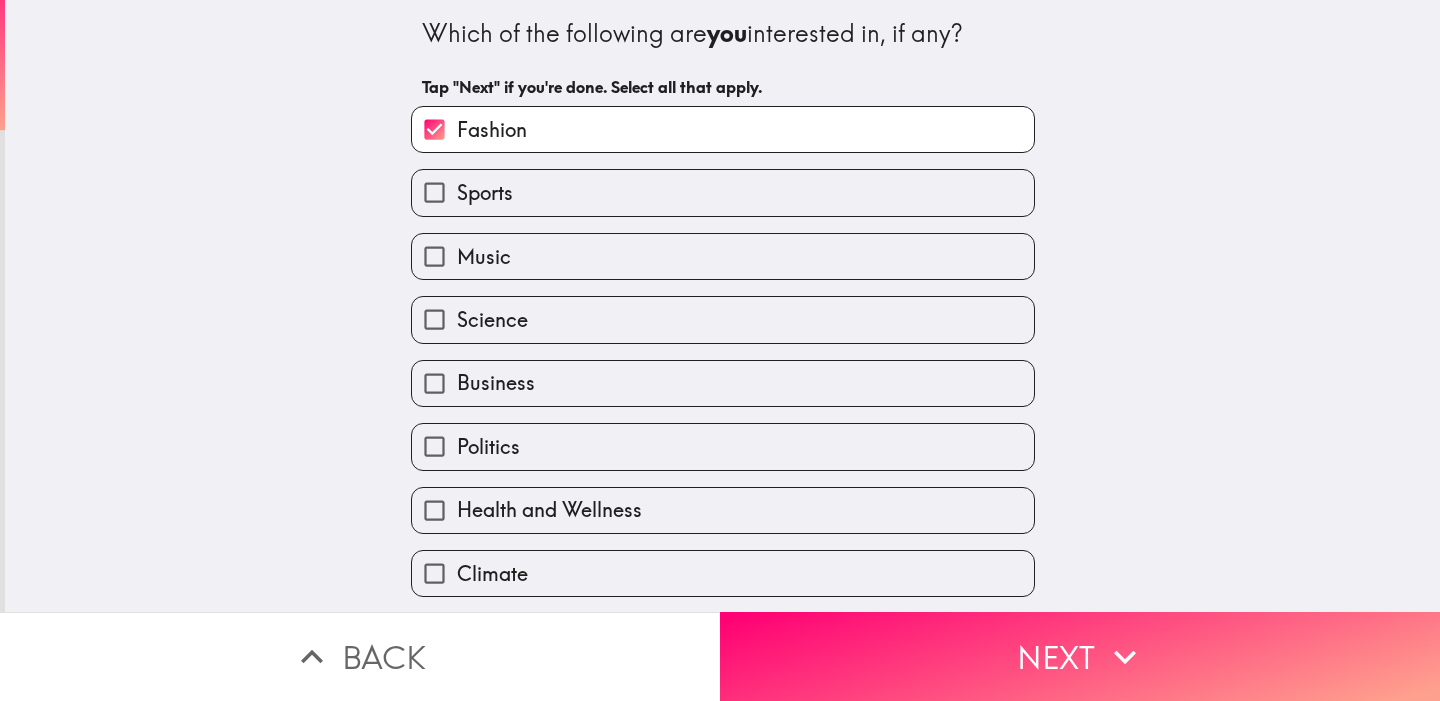 click on "Sports" at bounding box center (723, 192) 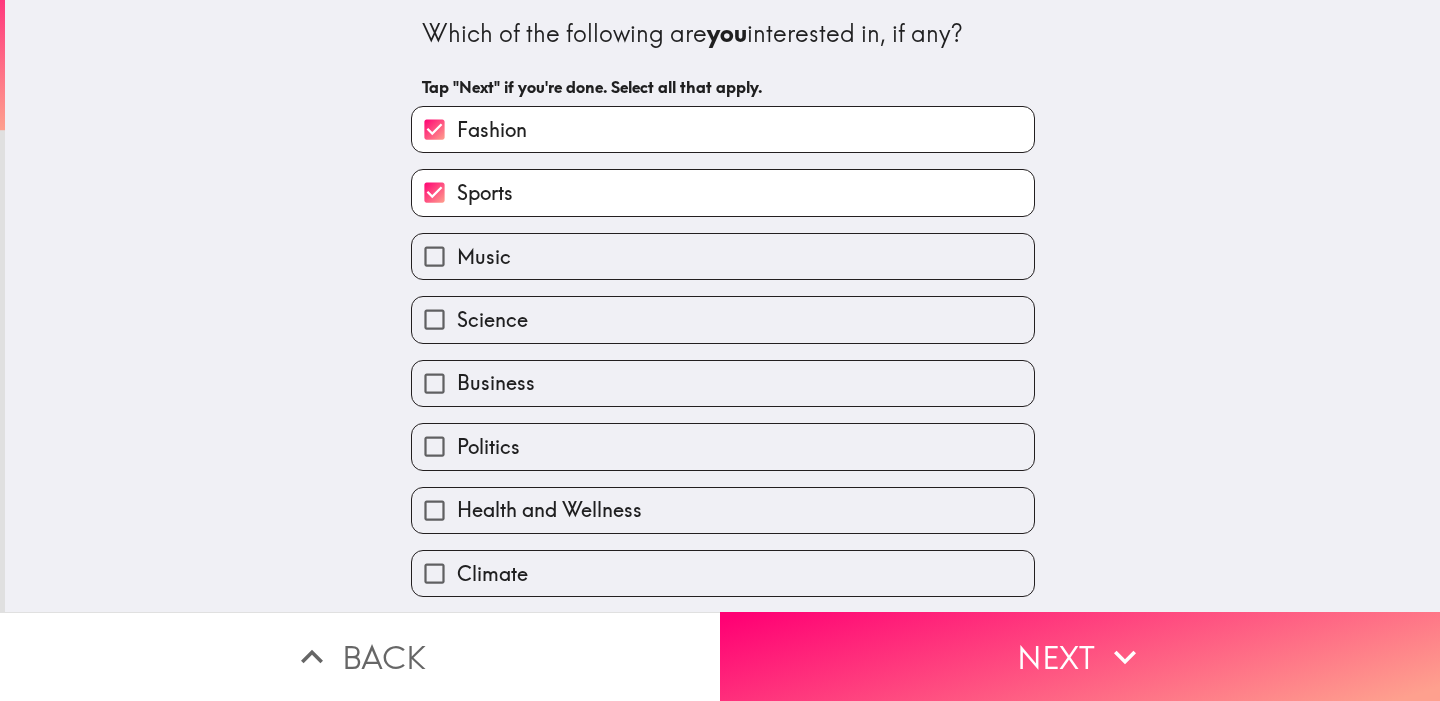 click on "Music" at bounding box center (723, 256) 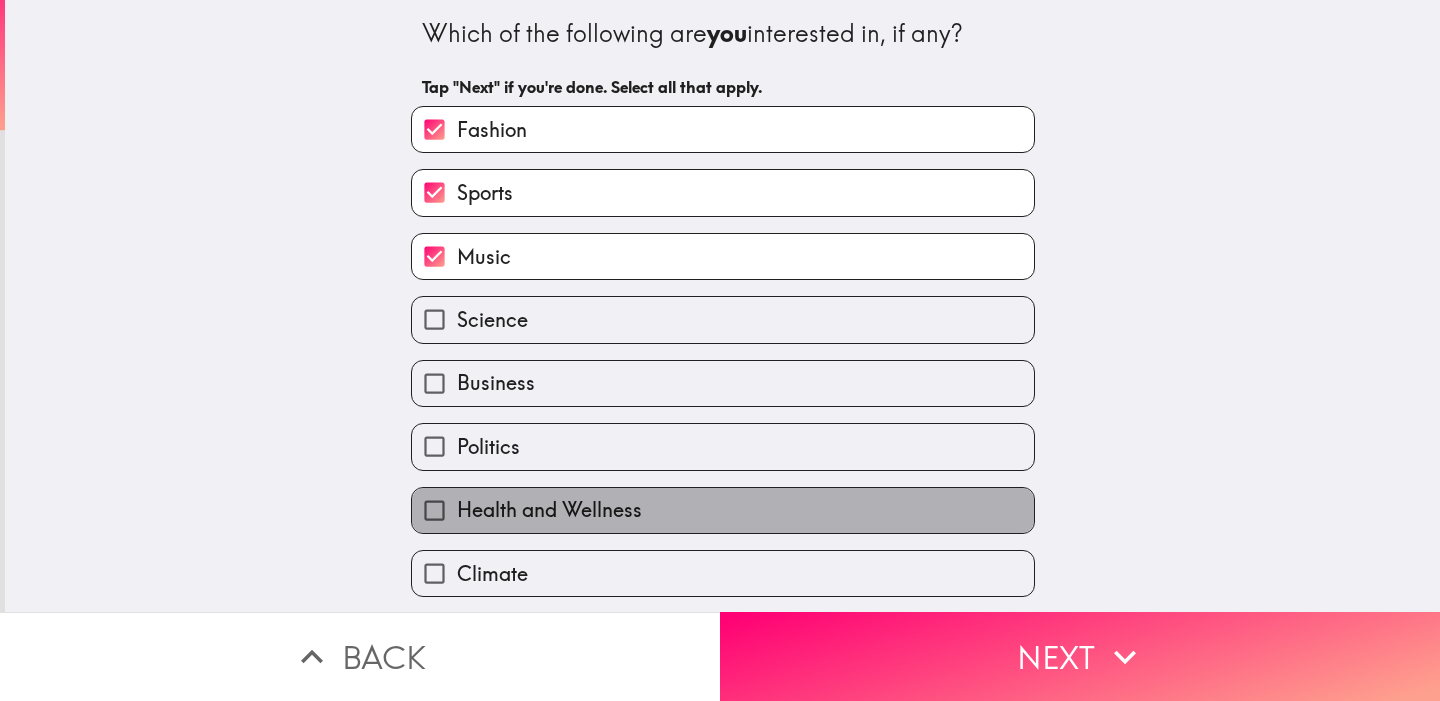 click on "Health and Wellness" at bounding box center (549, 510) 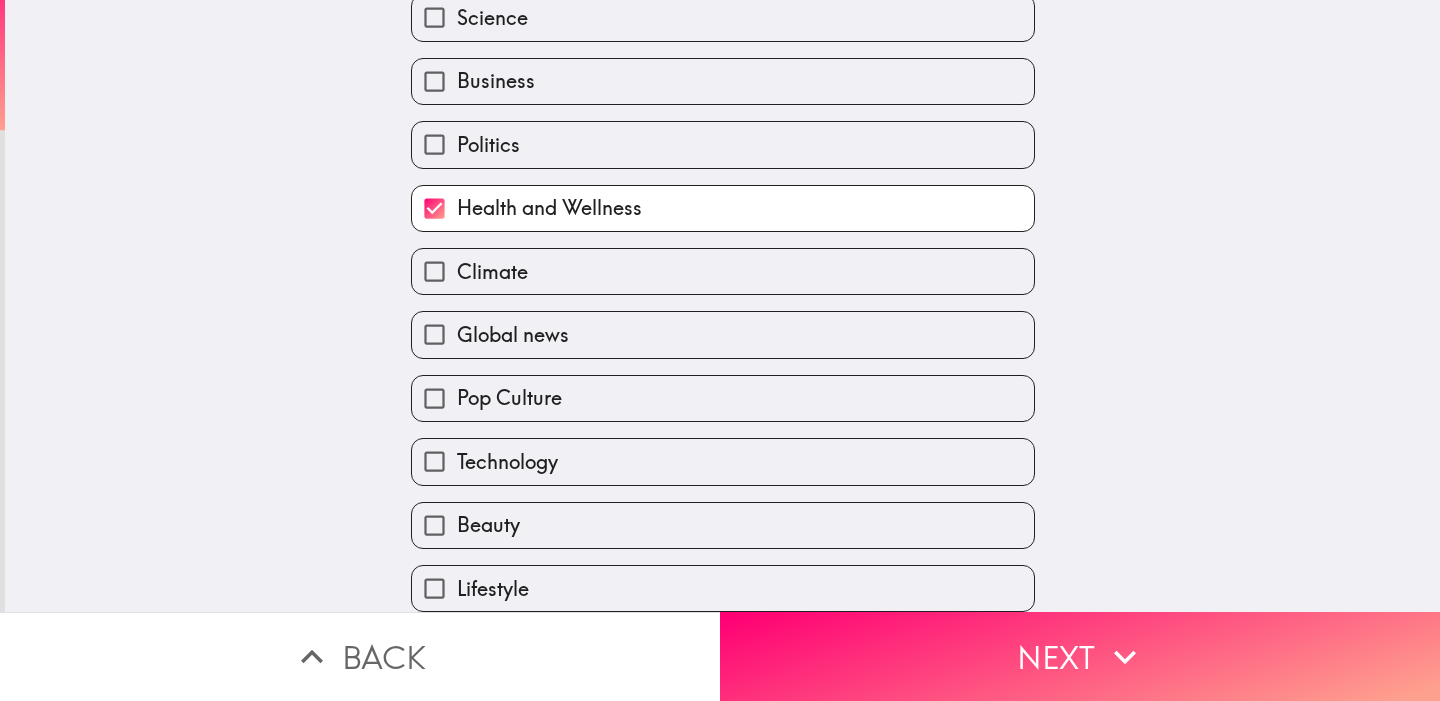 scroll, scrollTop: 314, scrollLeft: 0, axis: vertical 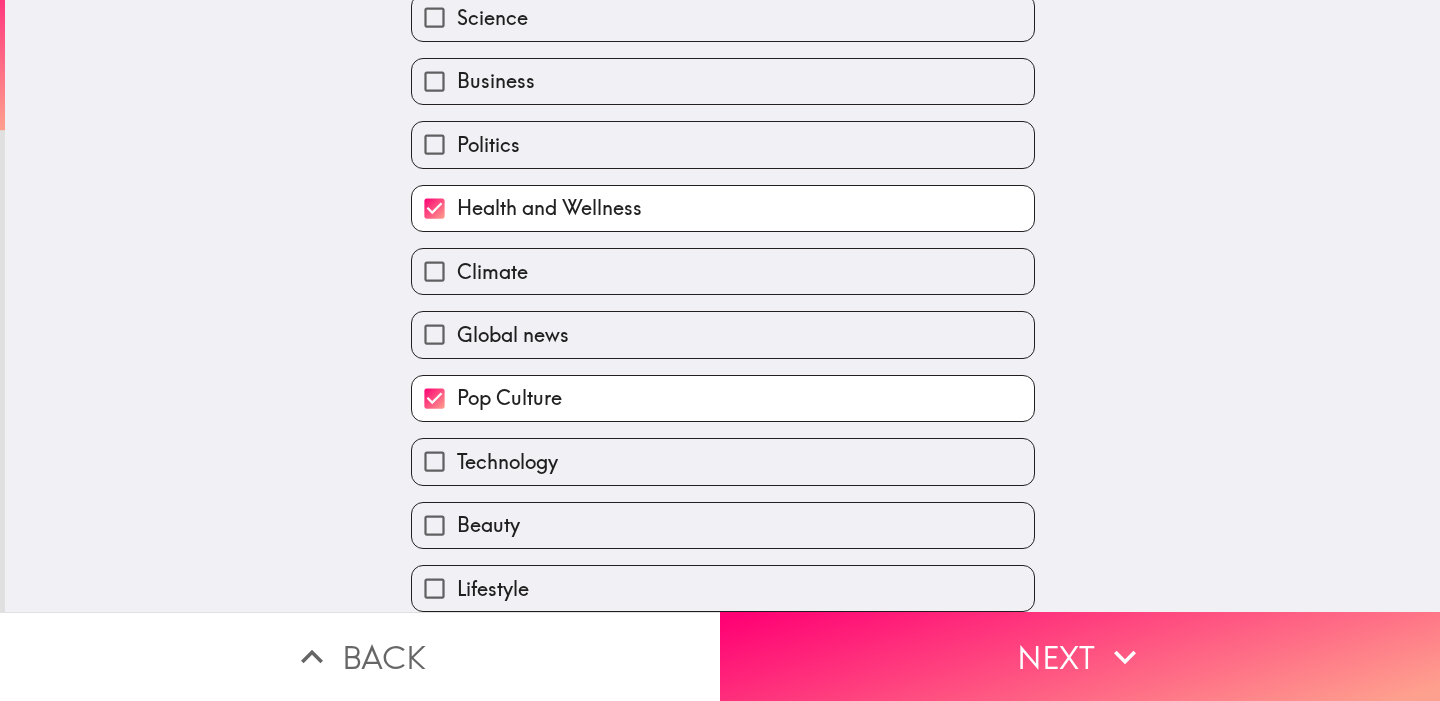 click on "Beauty" at bounding box center [723, 525] 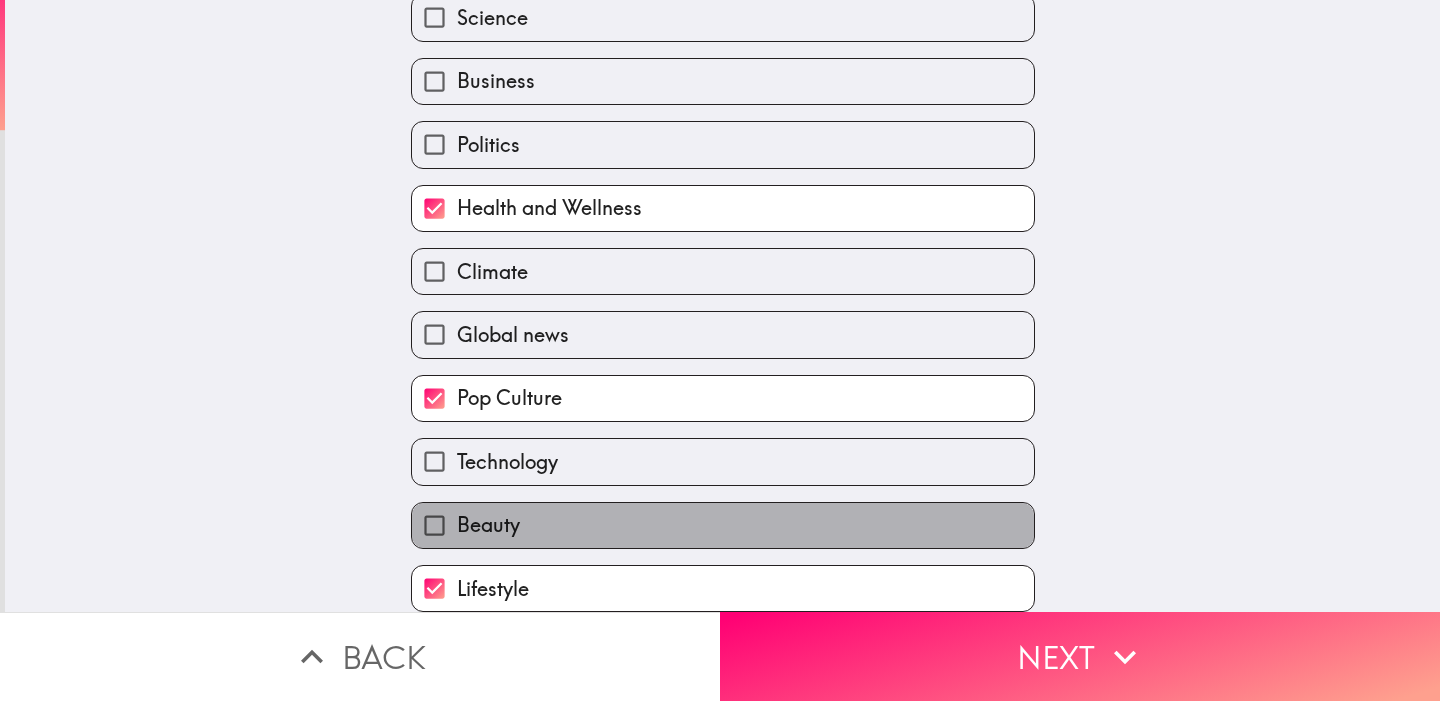 click on "Beauty" at bounding box center [723, 525] 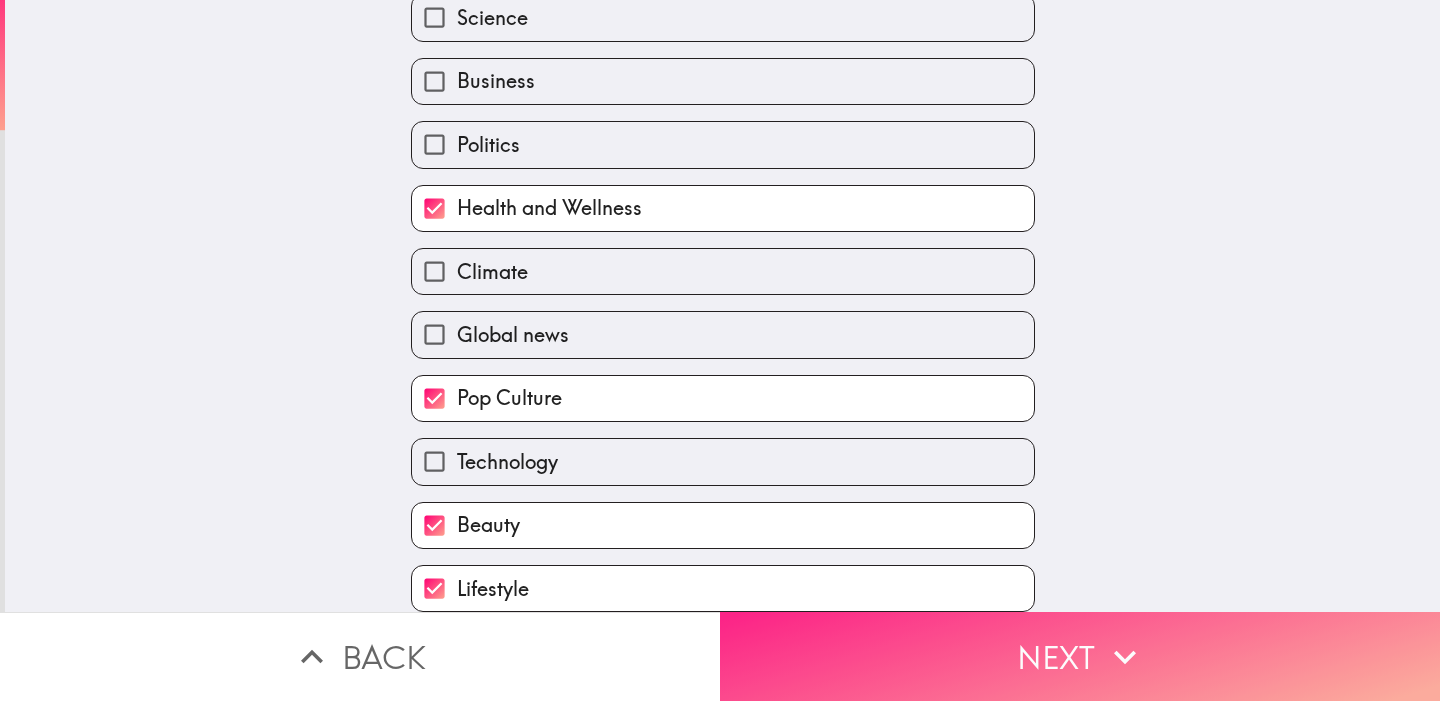 click on "Next" at bounding box center (1080, 656) 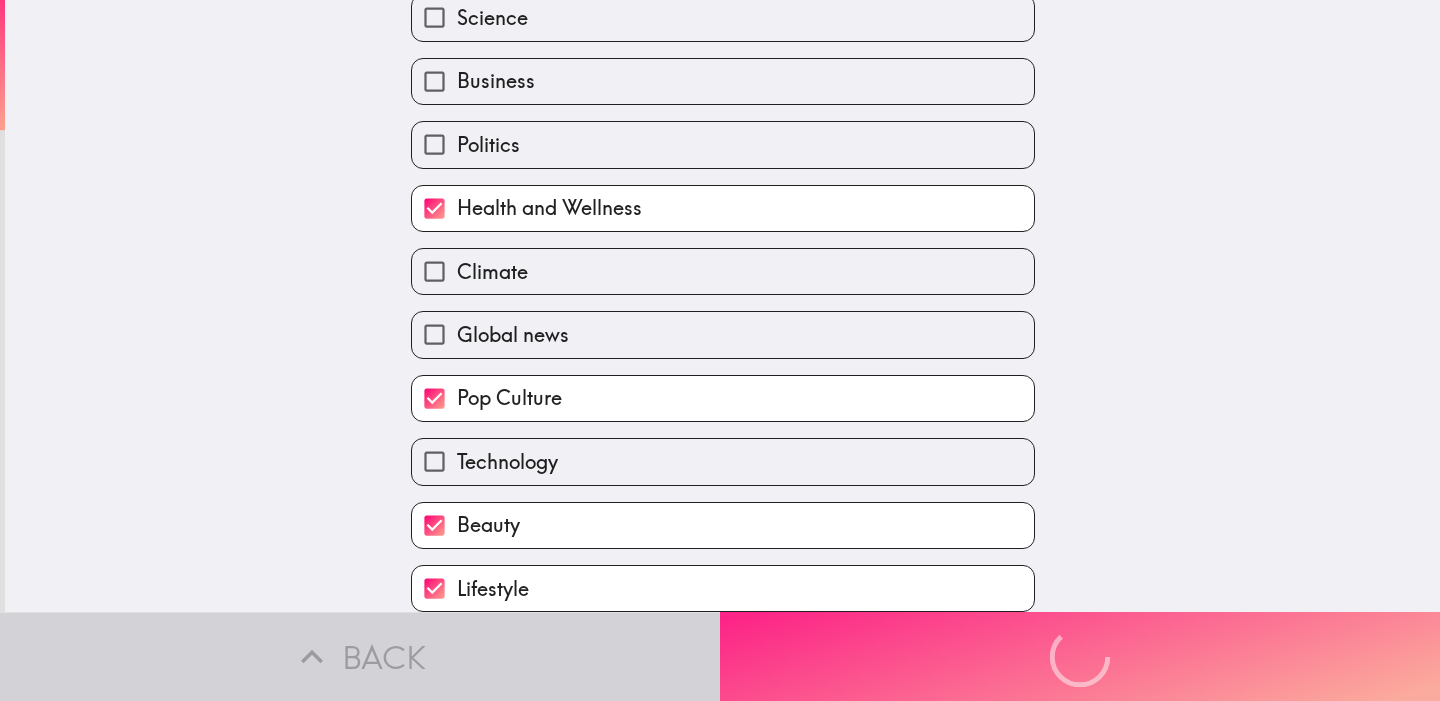 scroll, scrollTop: 50, scrollLeft: 0, axis: vertical 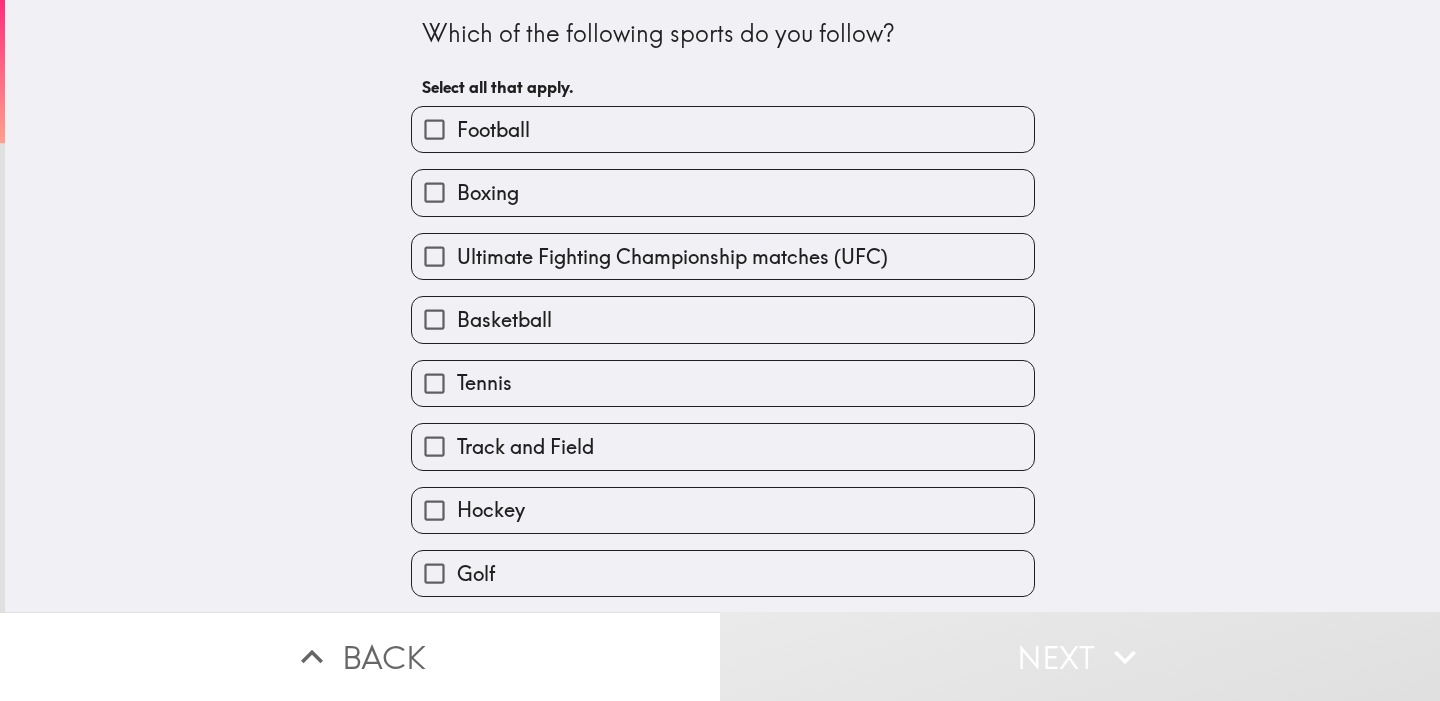click on "Football" at bounding box center (723, 129) 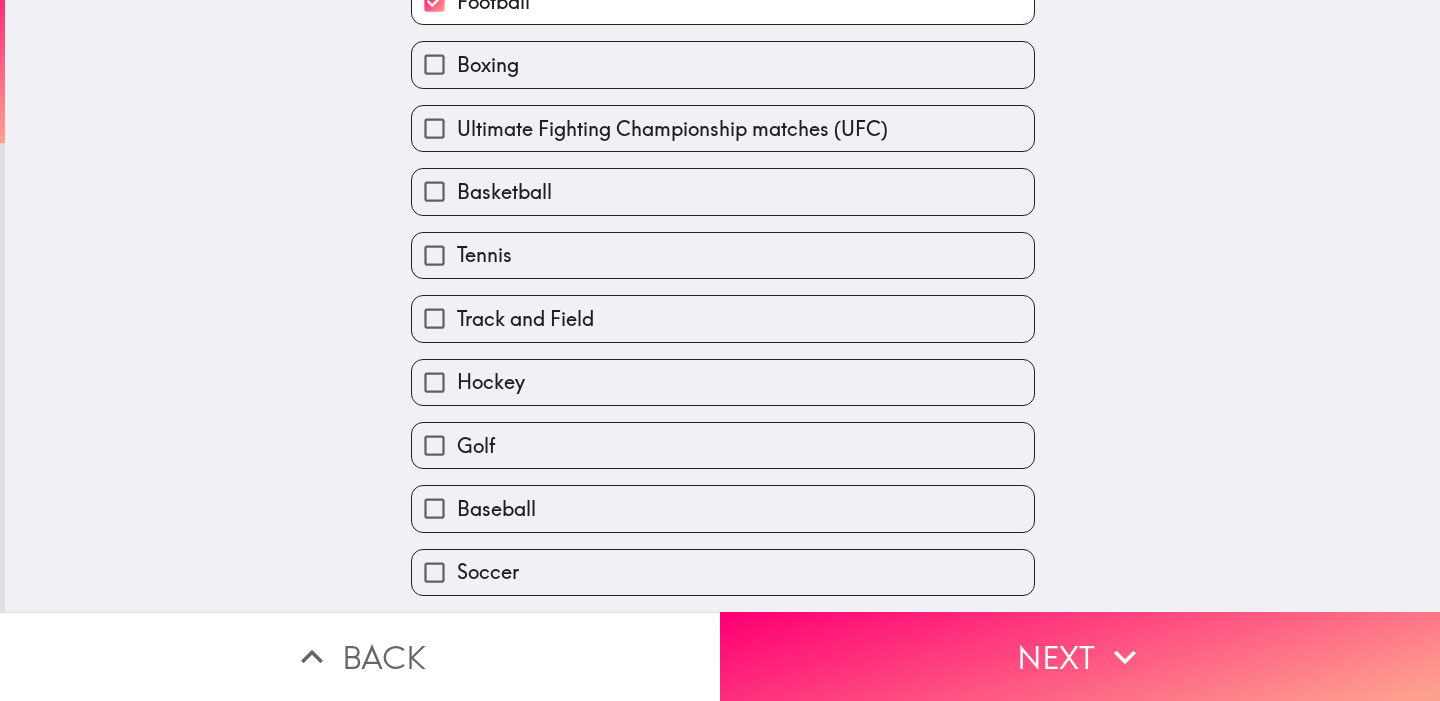 scroll, scrollTop: 186, scrollLeft: 0, axis: vertical 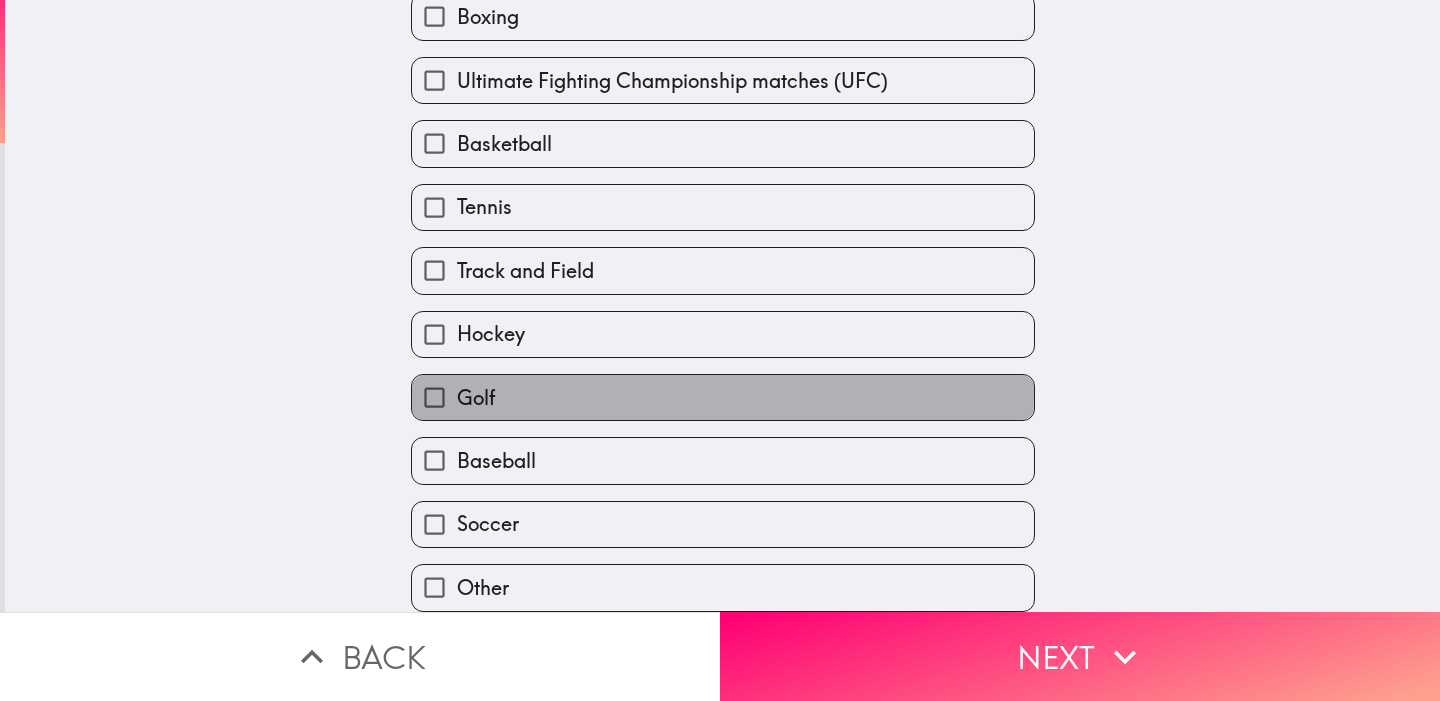 click on "Golf" at bounding box center [723, 397] 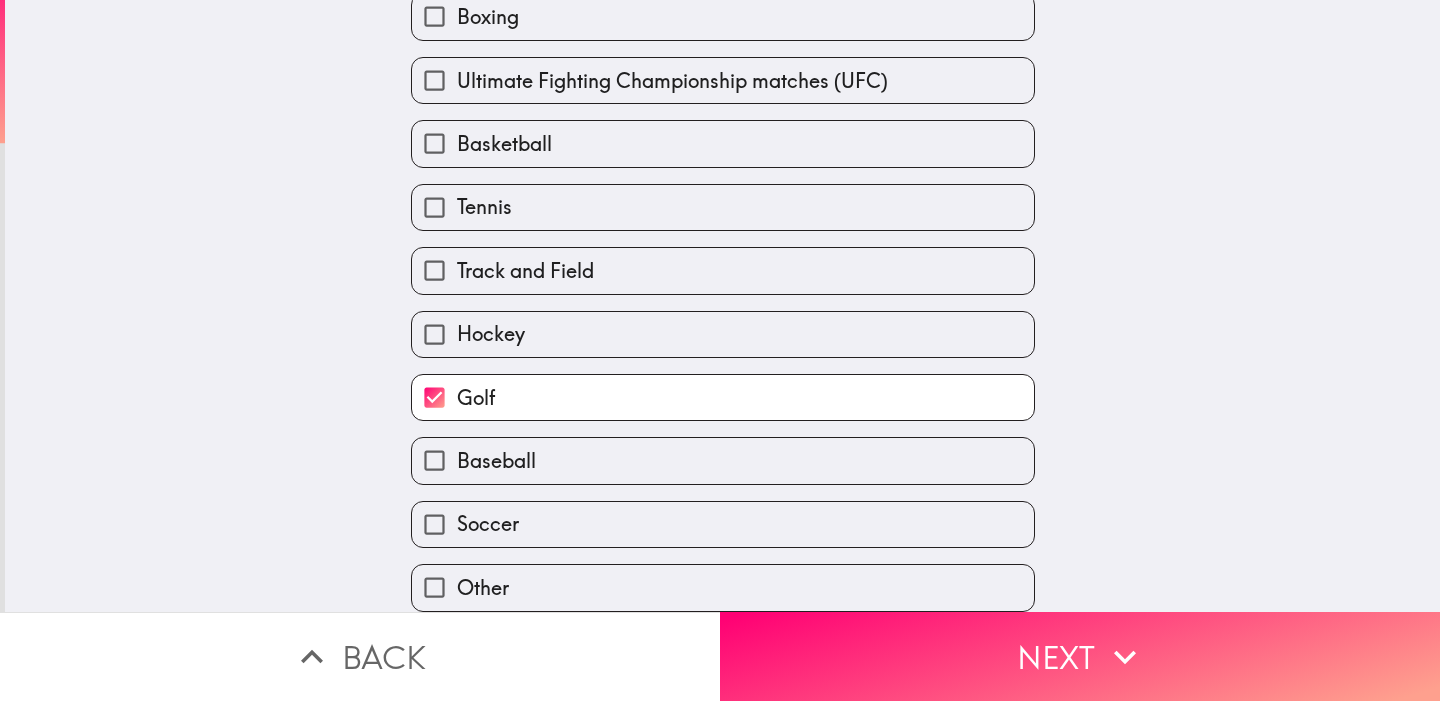 click on "Soccer" at bounding box center [723, 524] 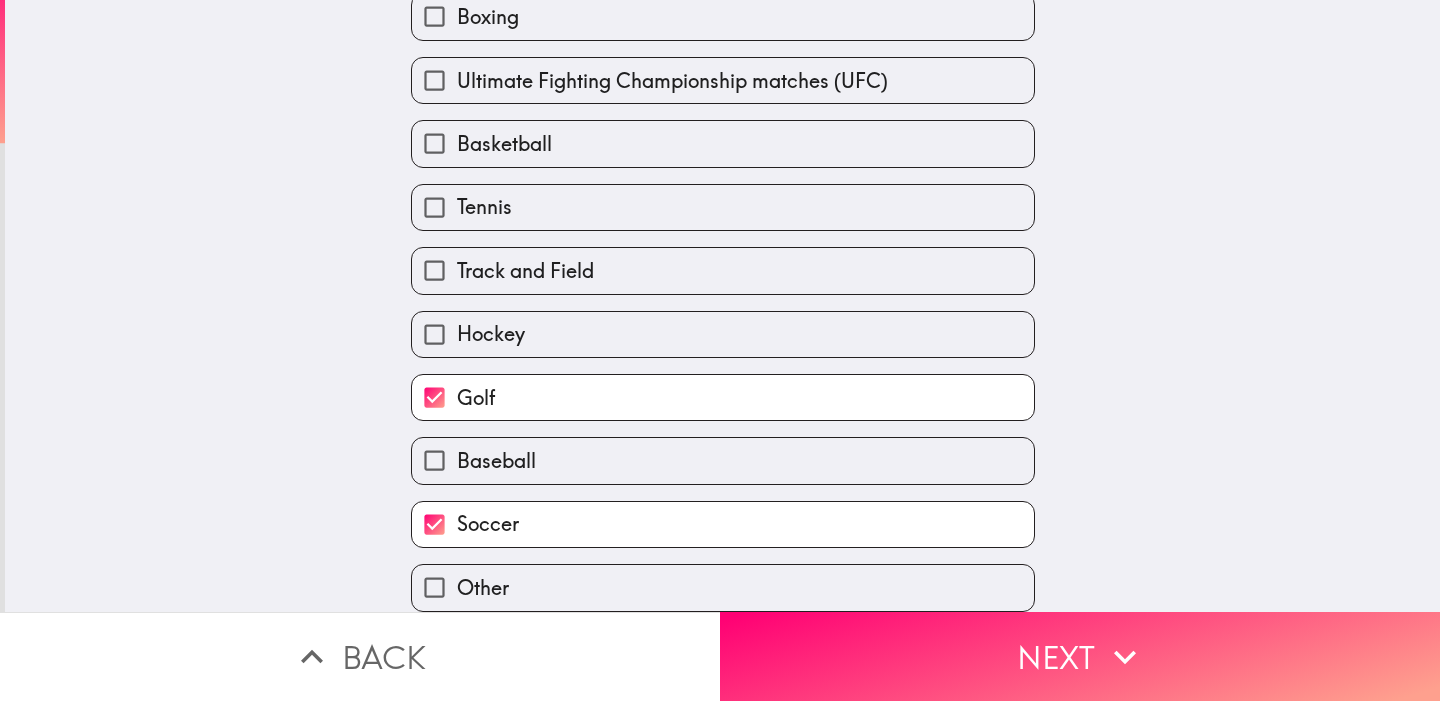 scroll, scrollTop: 186, scrollLeft: 0, axis: vertical 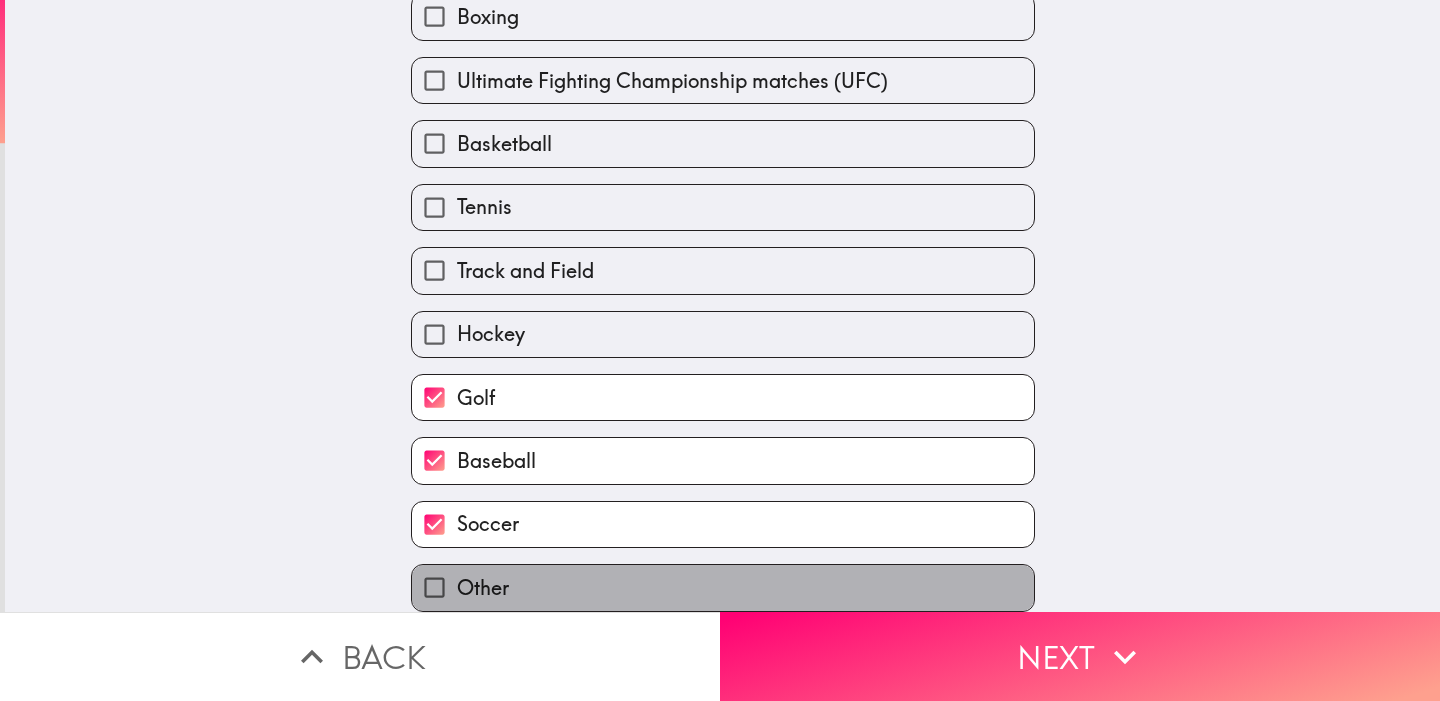 click on "Other" at bounding box center [723, 587] 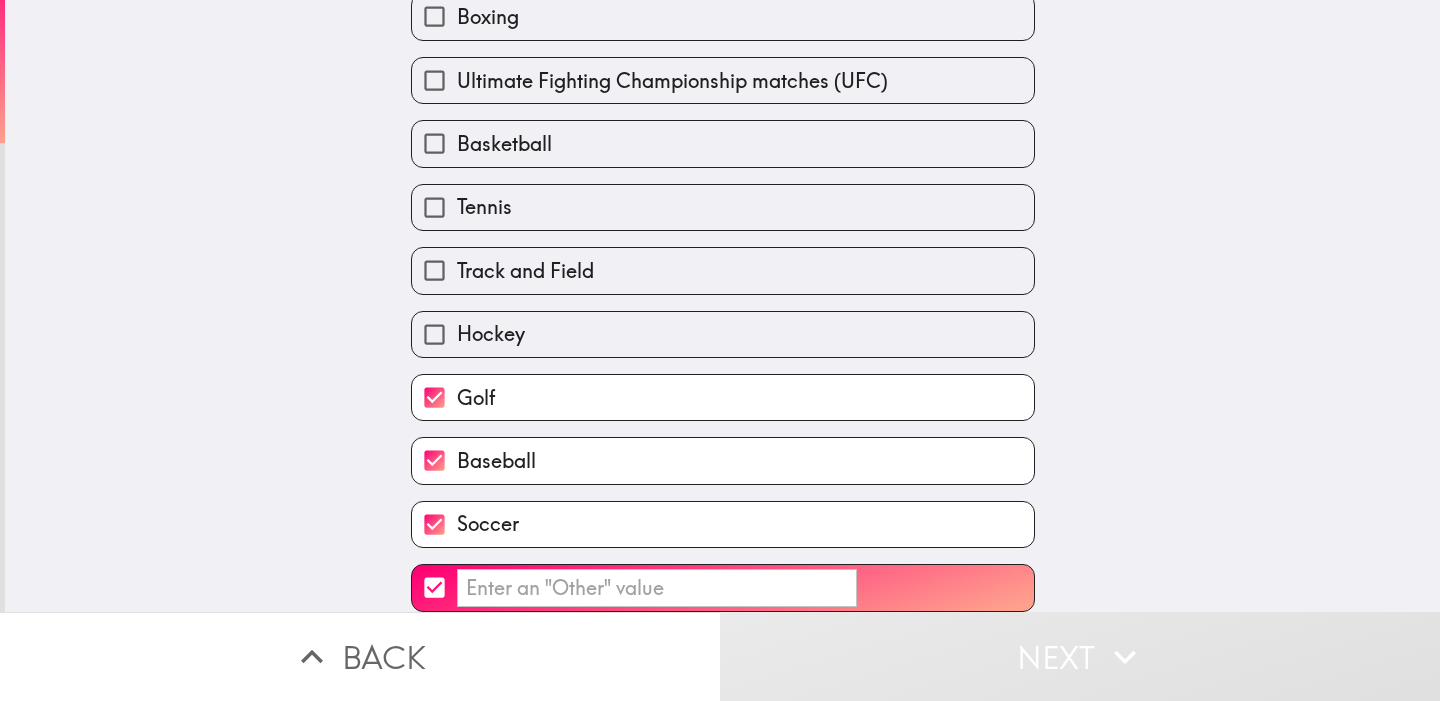 click on "​" at bounding box center [434, 587] 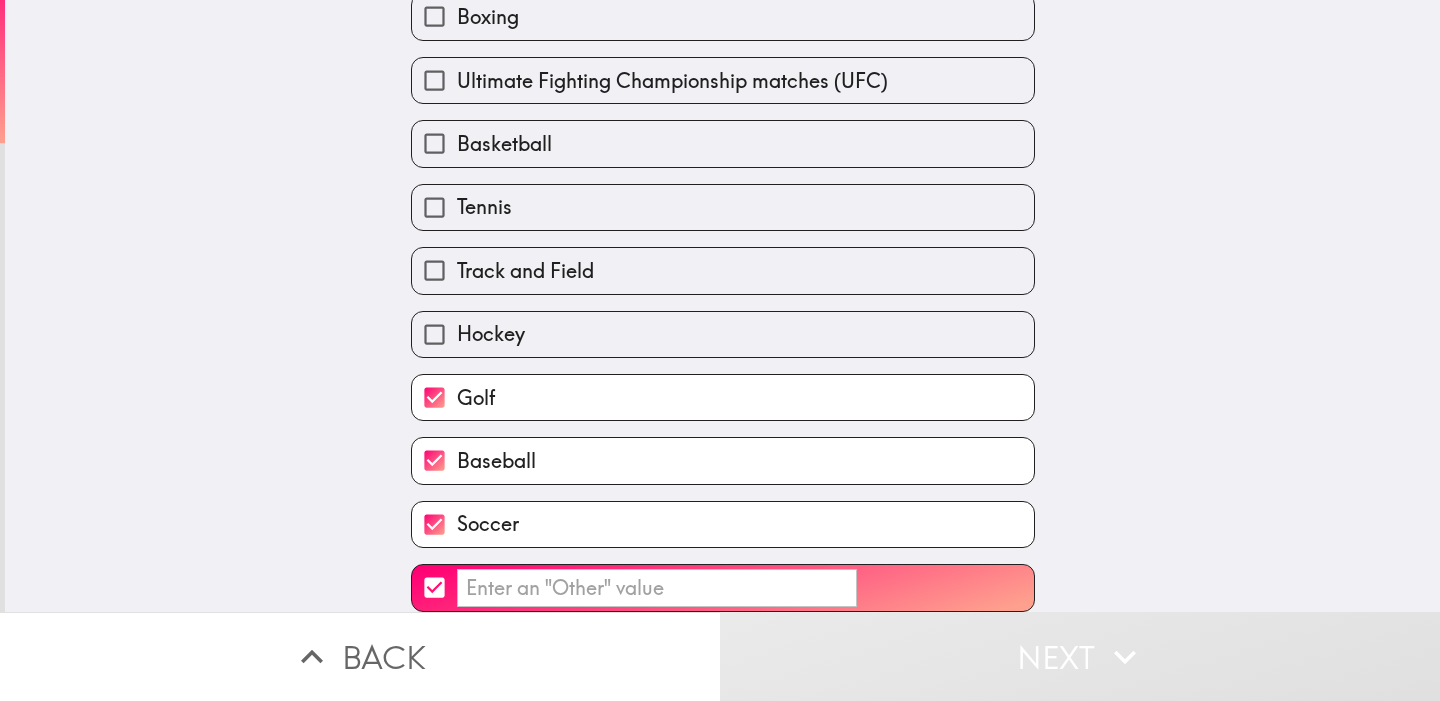 checkbox on "false" 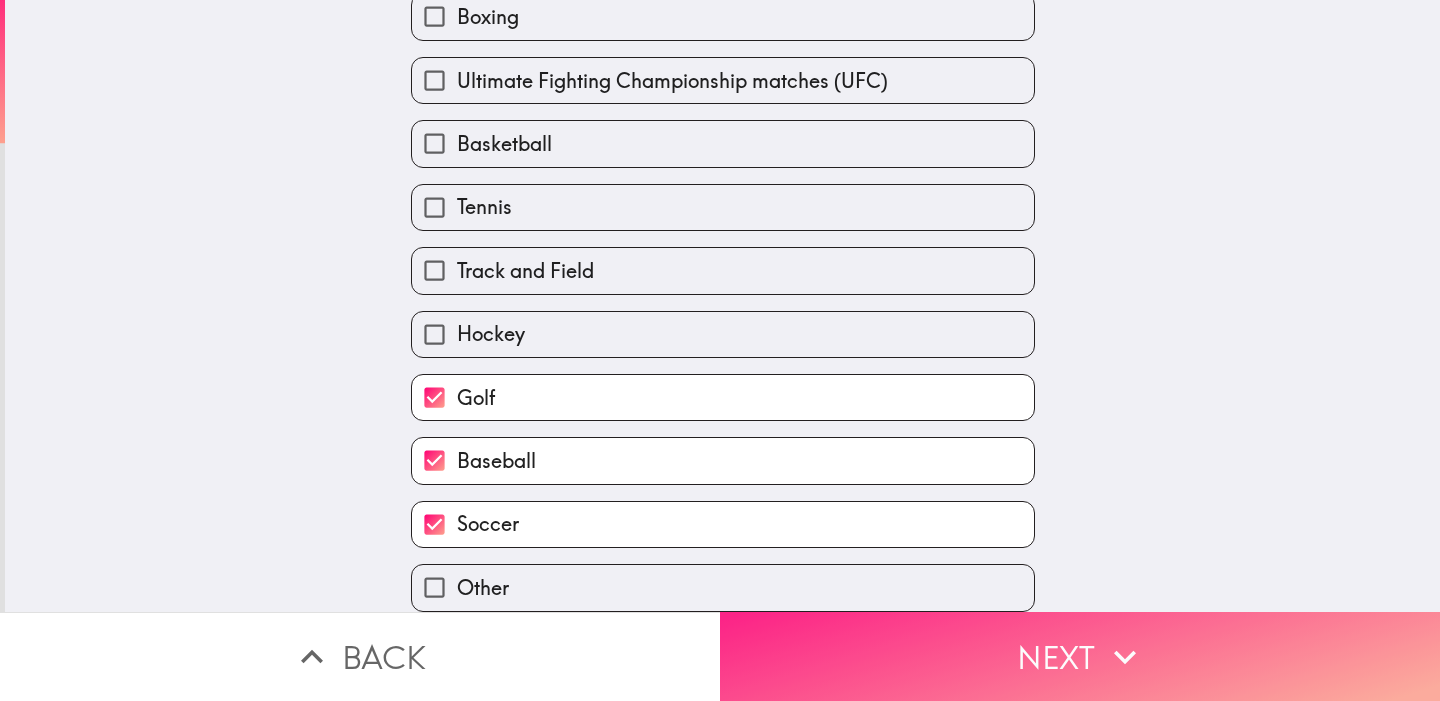 click on "Next" at bounding box center (1080, 656) 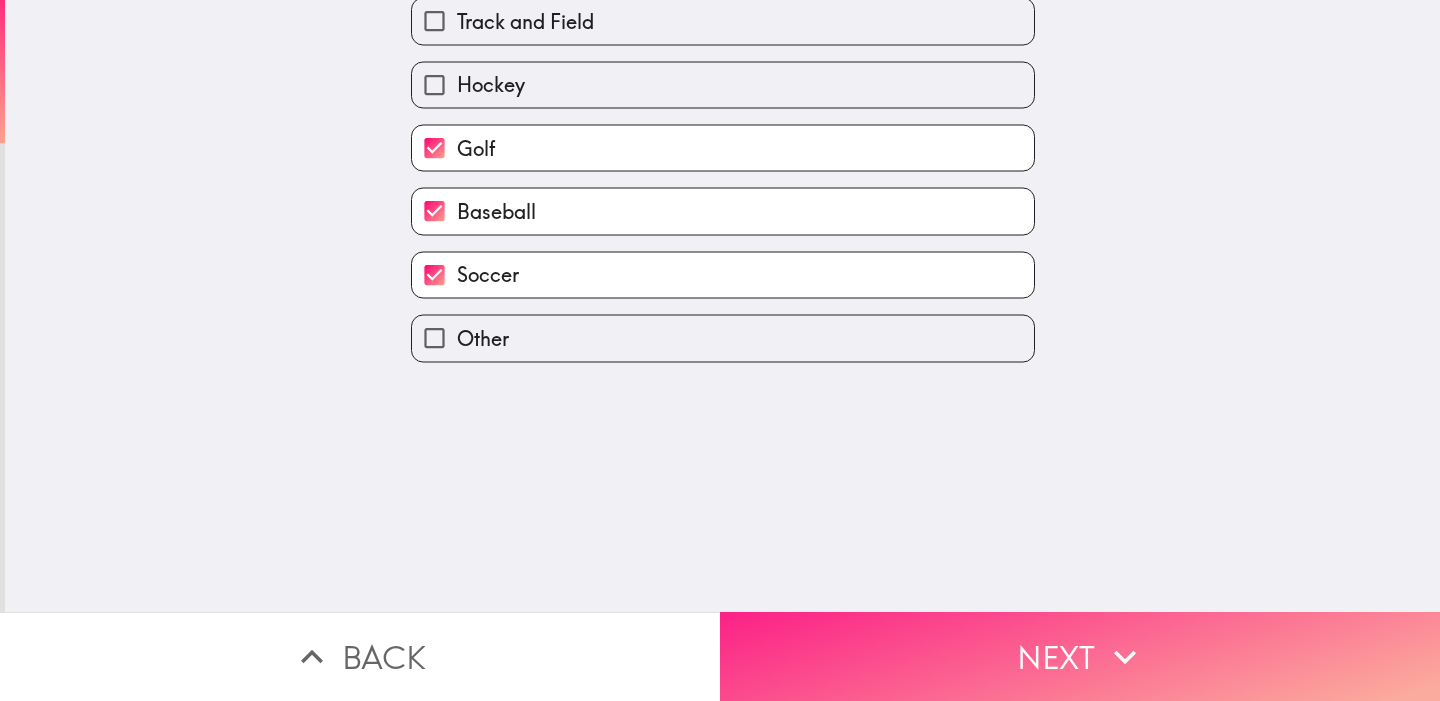 scroll, scrollTop: 0, scrollLeft: 0, axis: both 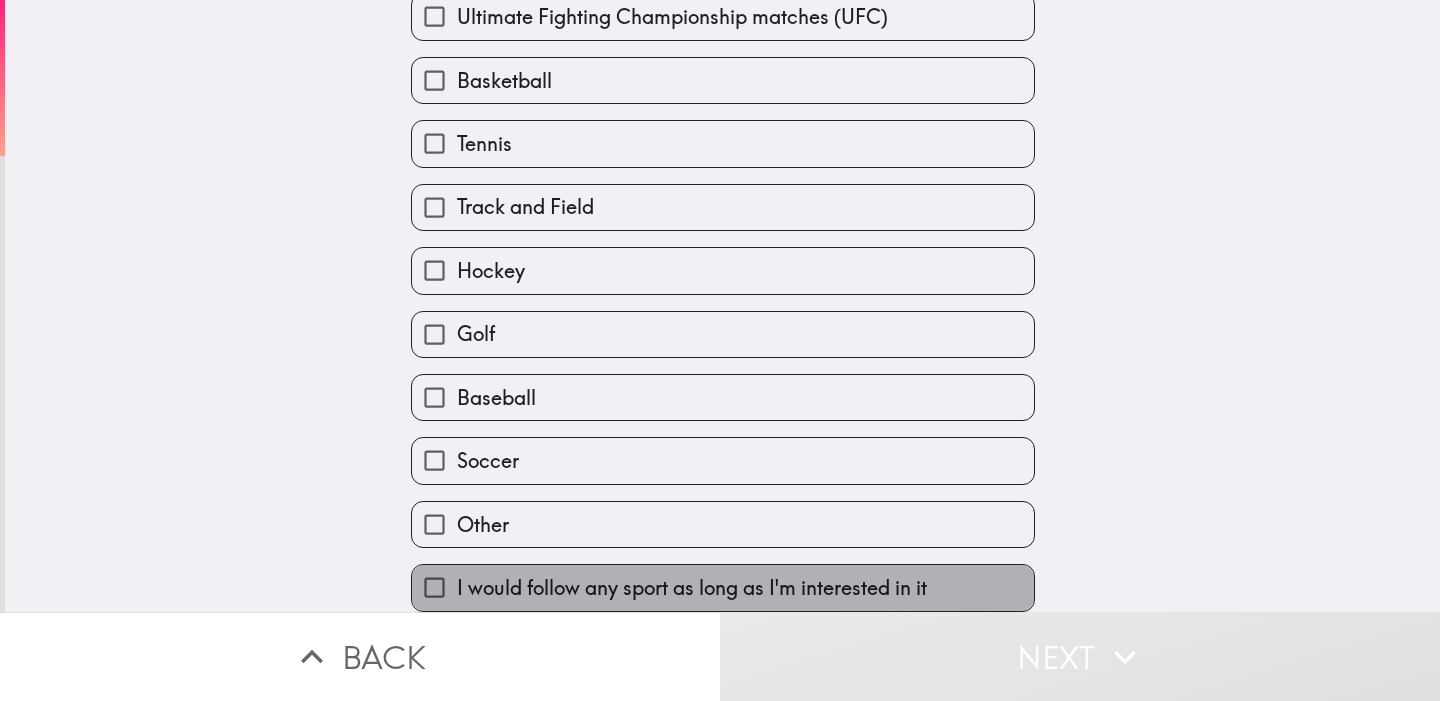 click on "I would follow any sport as long as I'm interested in it" at bounding box center [692, 588] 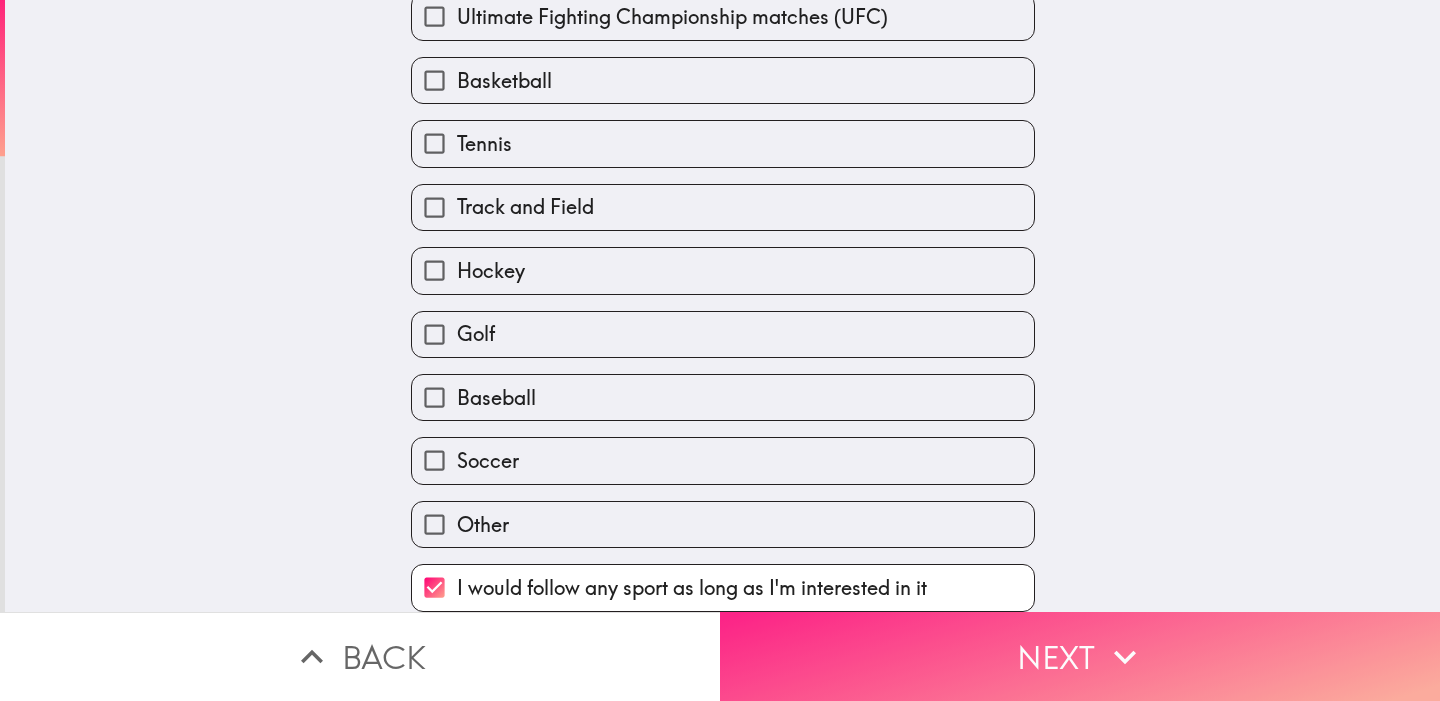 click on "Next" at bounding box center (1080, 656) 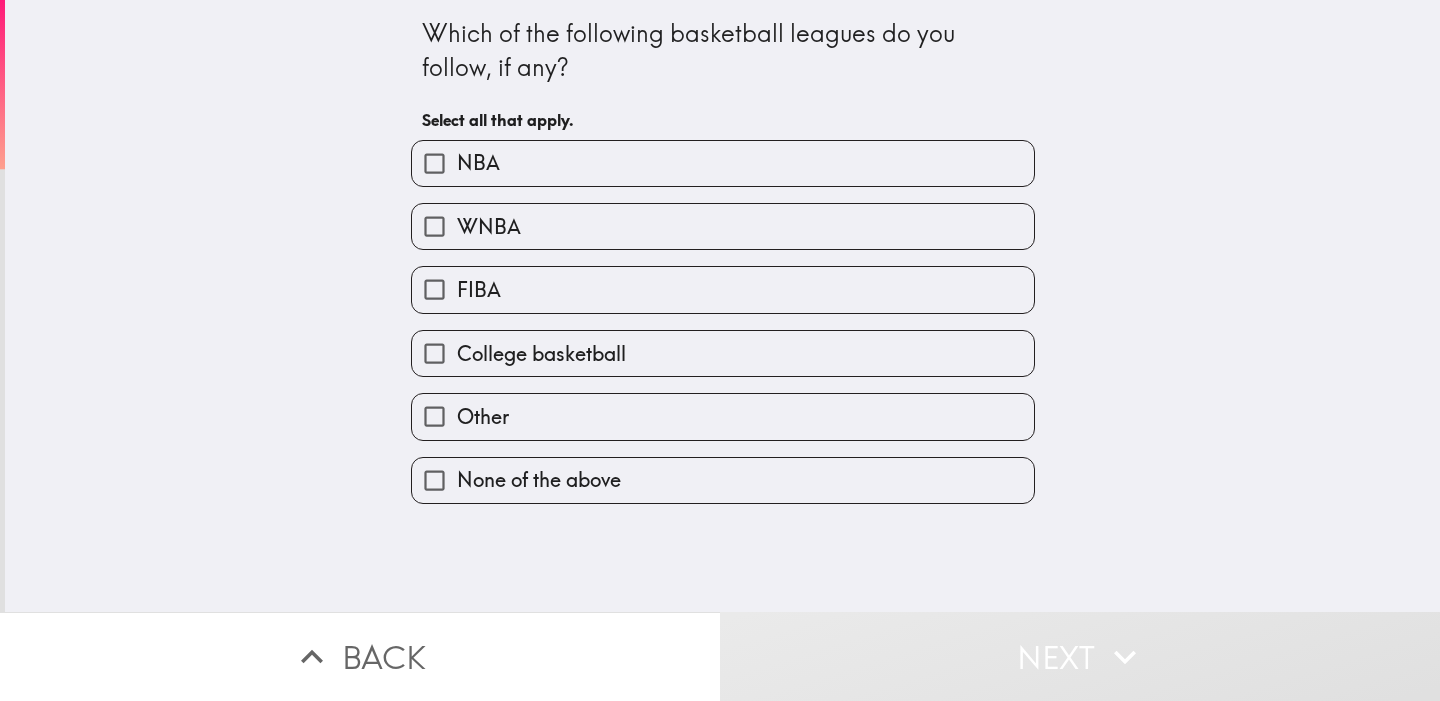 scroll, scrollTop: 0, scrollLeft: 0, axis: both 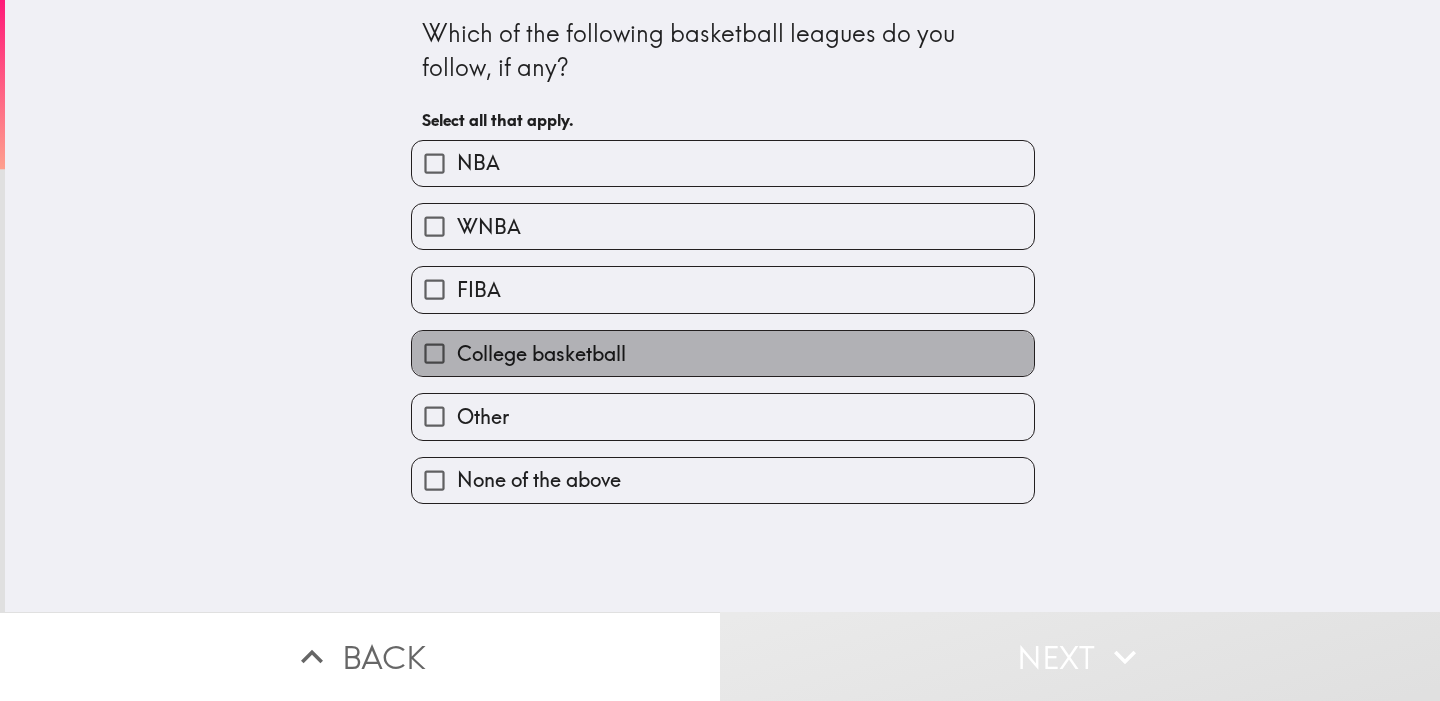 click on "College basketball" at bounding box center [541, 354] 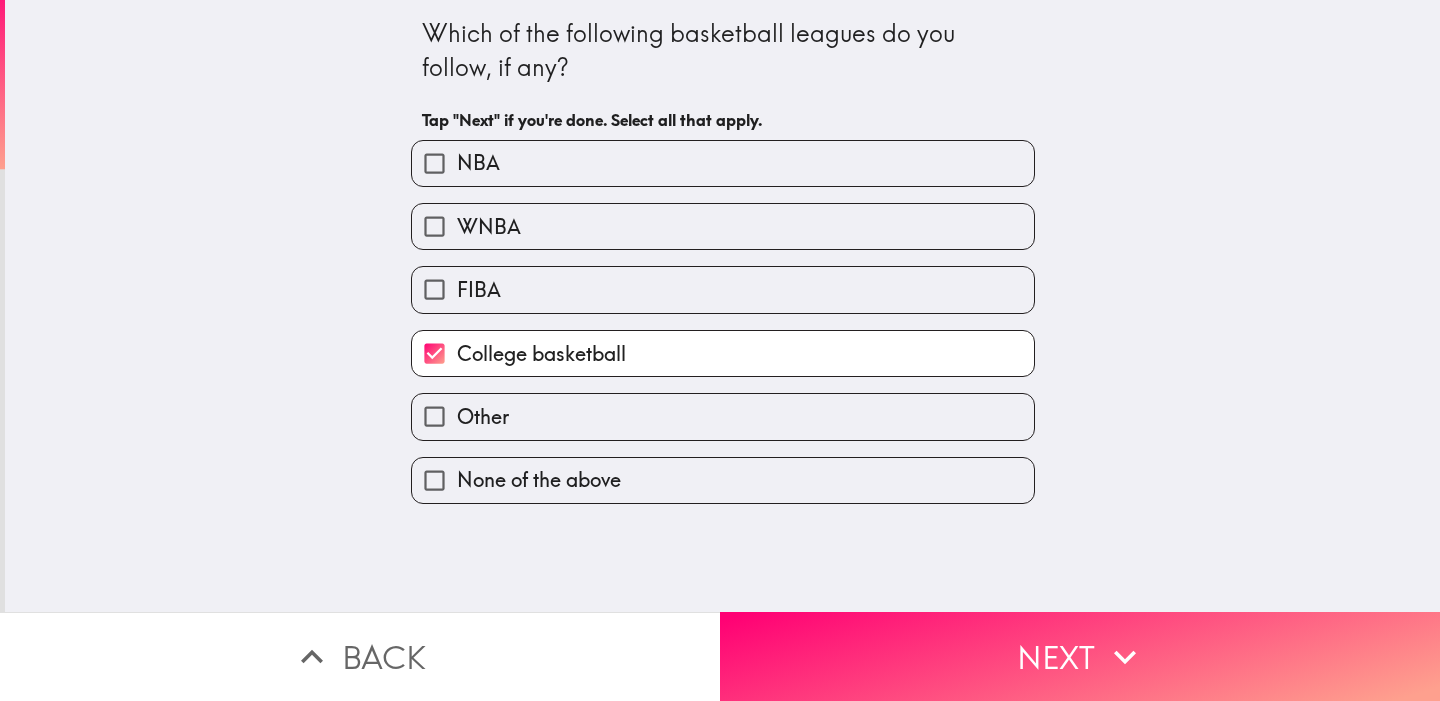 click on "College basketball" at bounding box center [541, 354] 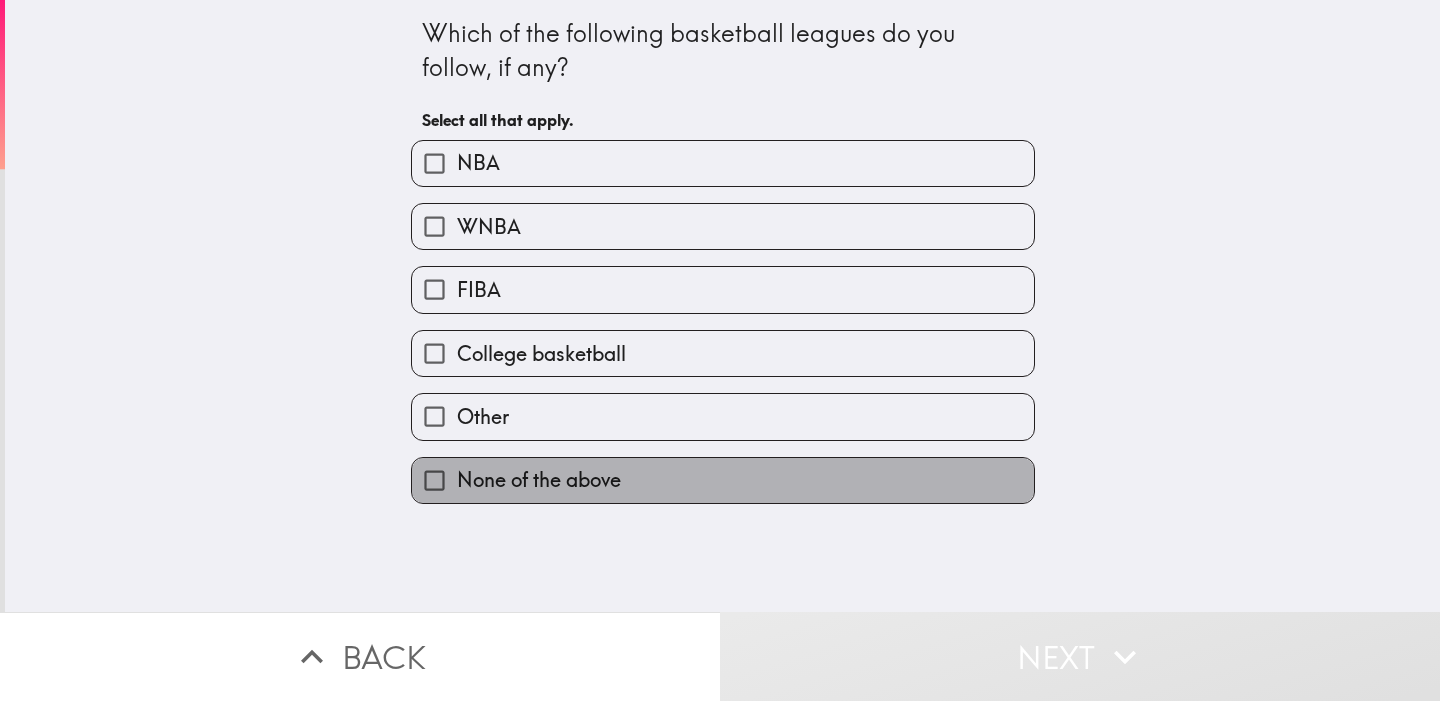 click on "None of the above" at bounding box center (539, 480) 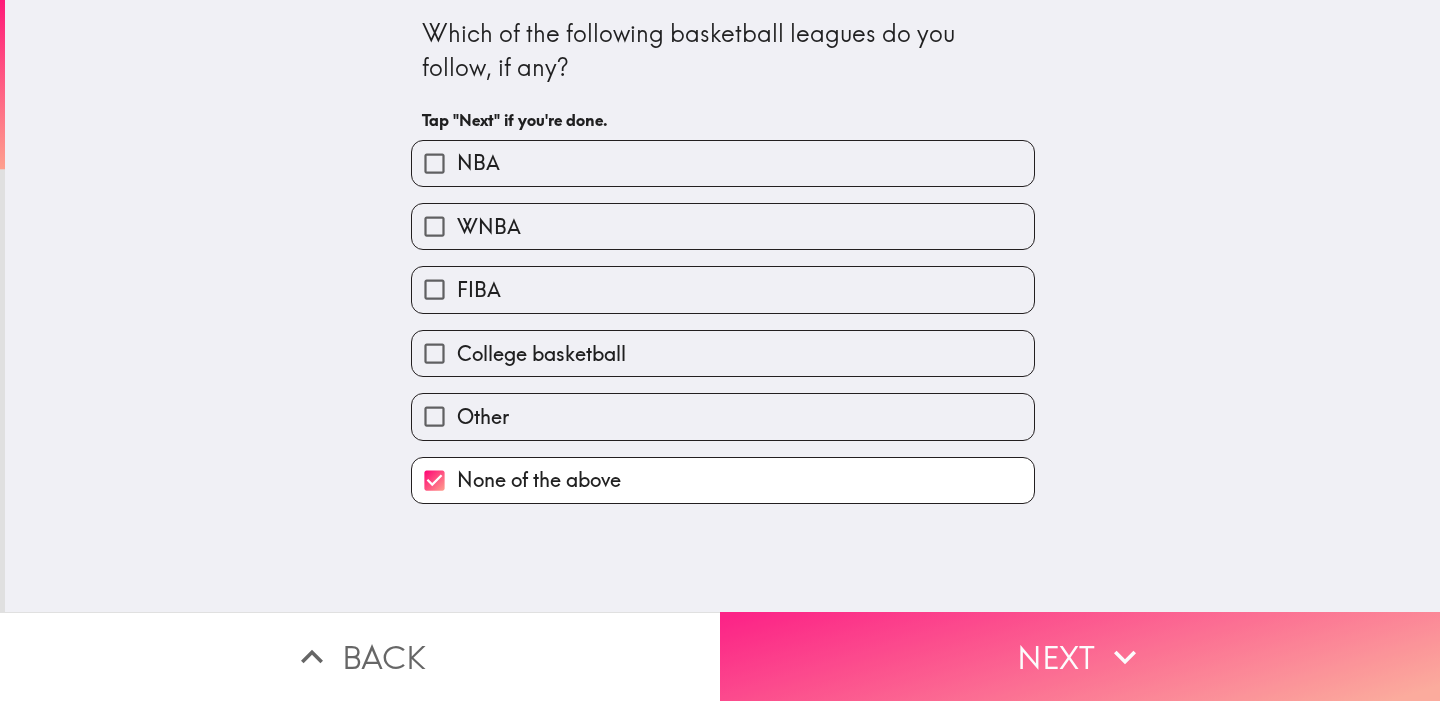 click on "Next" at bounding box center [1080, 656] 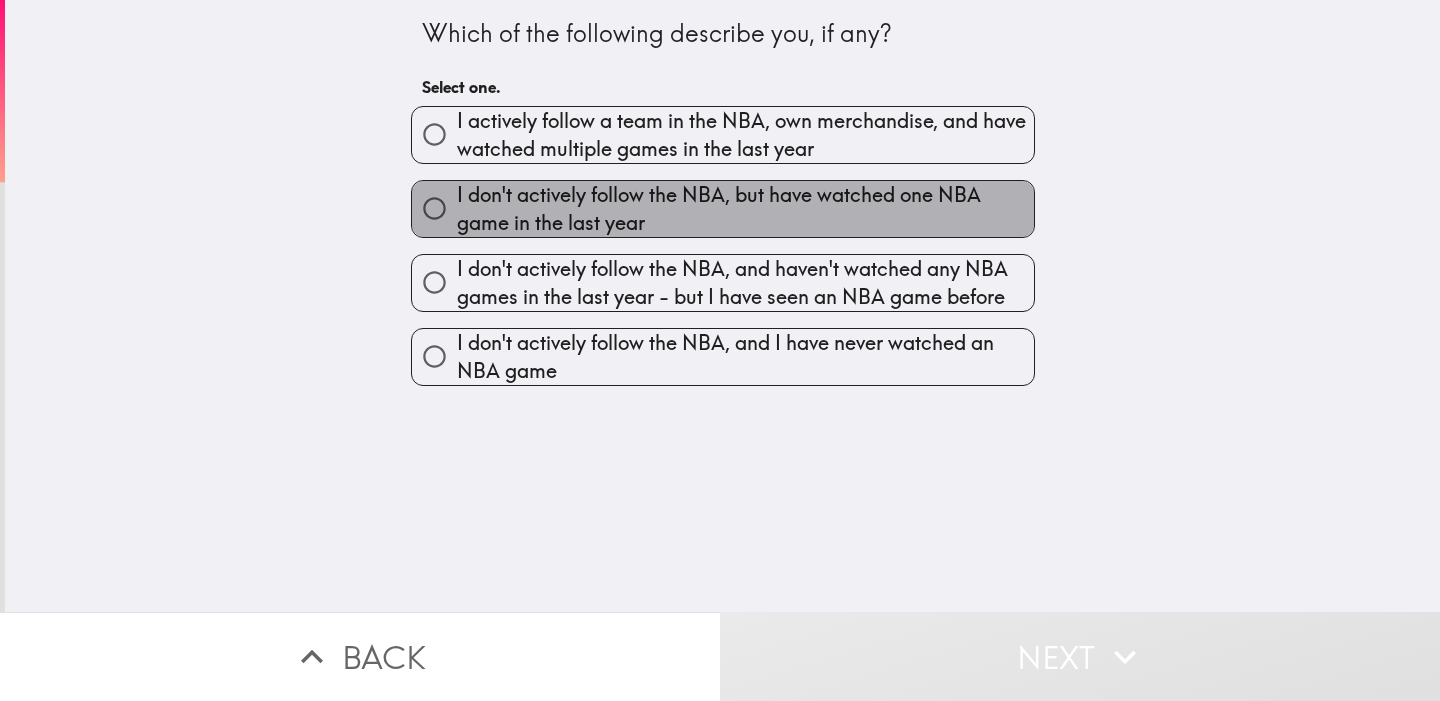 click on "I don't actively follow the NBA, but have watched one NBA game in the last year" at bounding box center [745, 209] 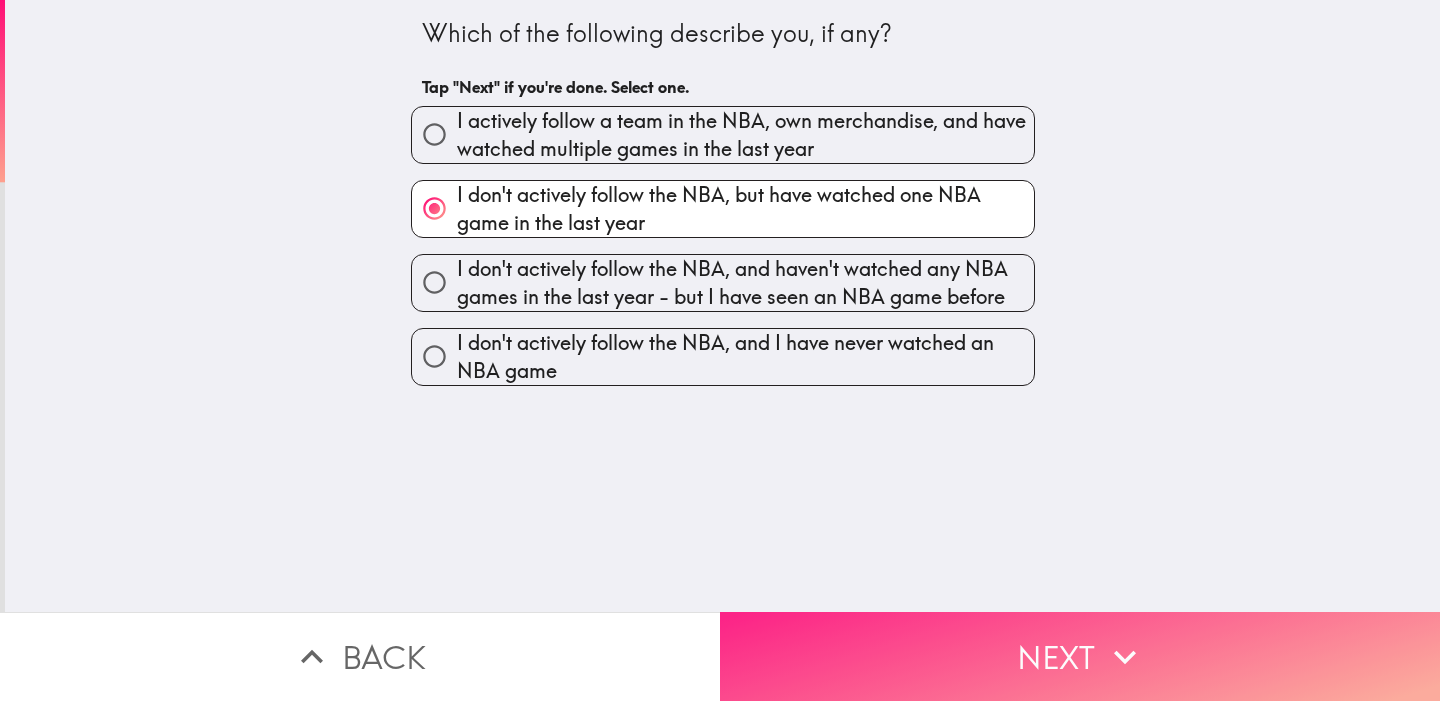 click on "Next" at bounding box center (1080, 656) 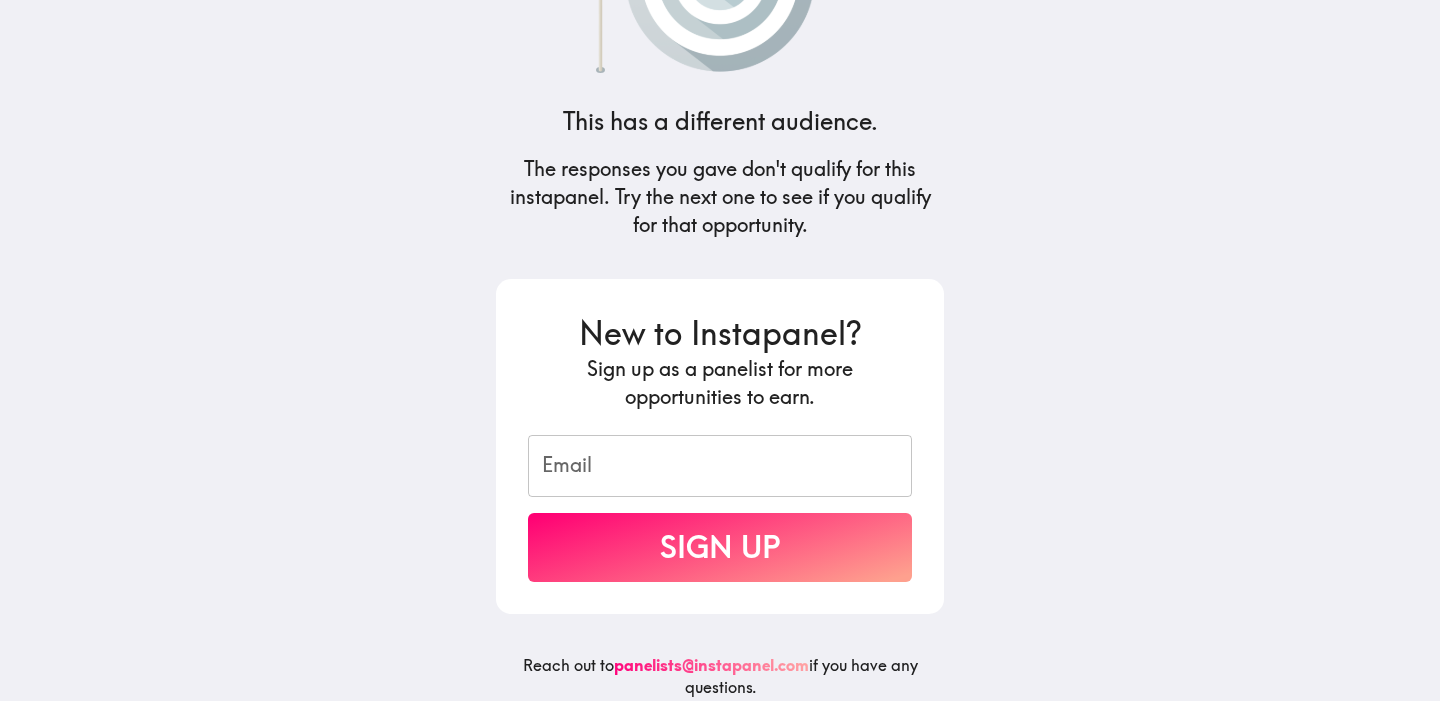 scroll, scrollTop: 166, scrollLeft: 0, axis: vertical 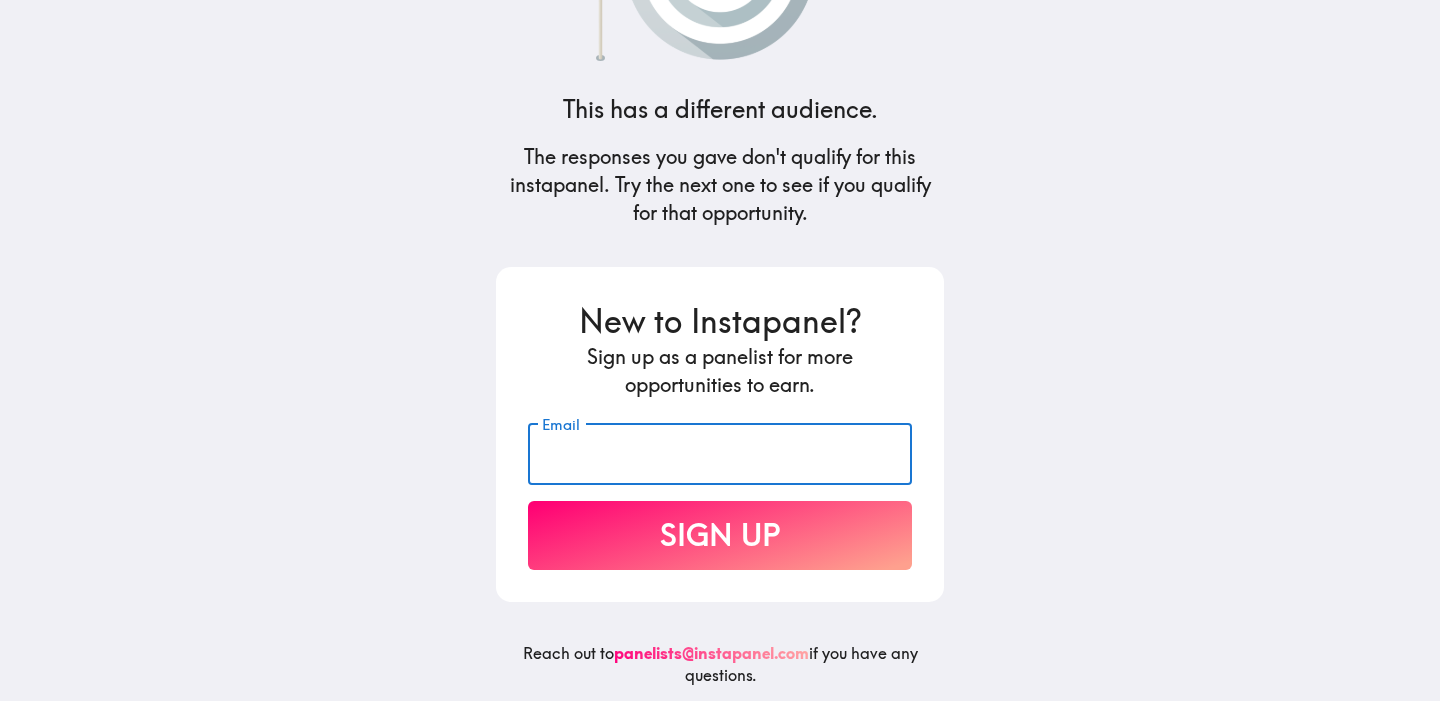 click on "Email" at bounding box center (720, 454) 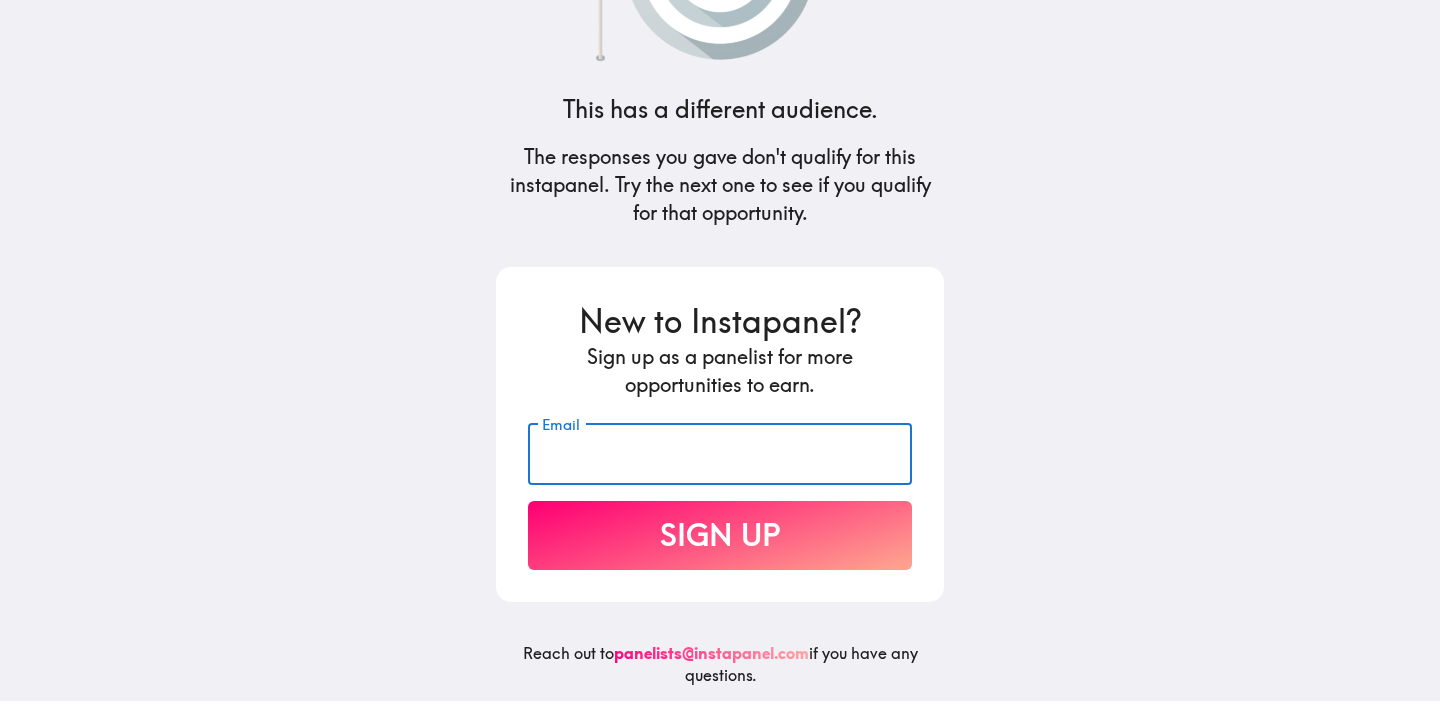 type on "breezan@comcast.net" 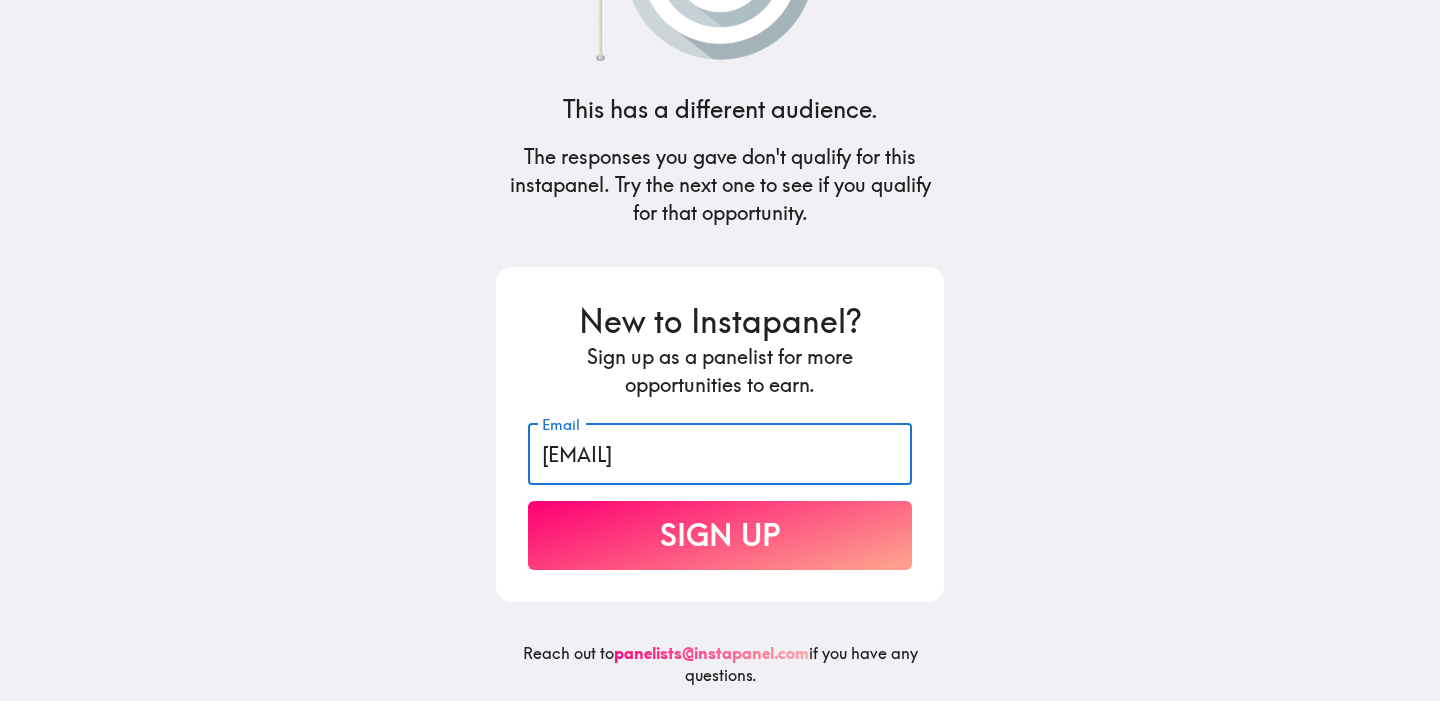 click on "Sign Up" at bounding box center (720, 535) 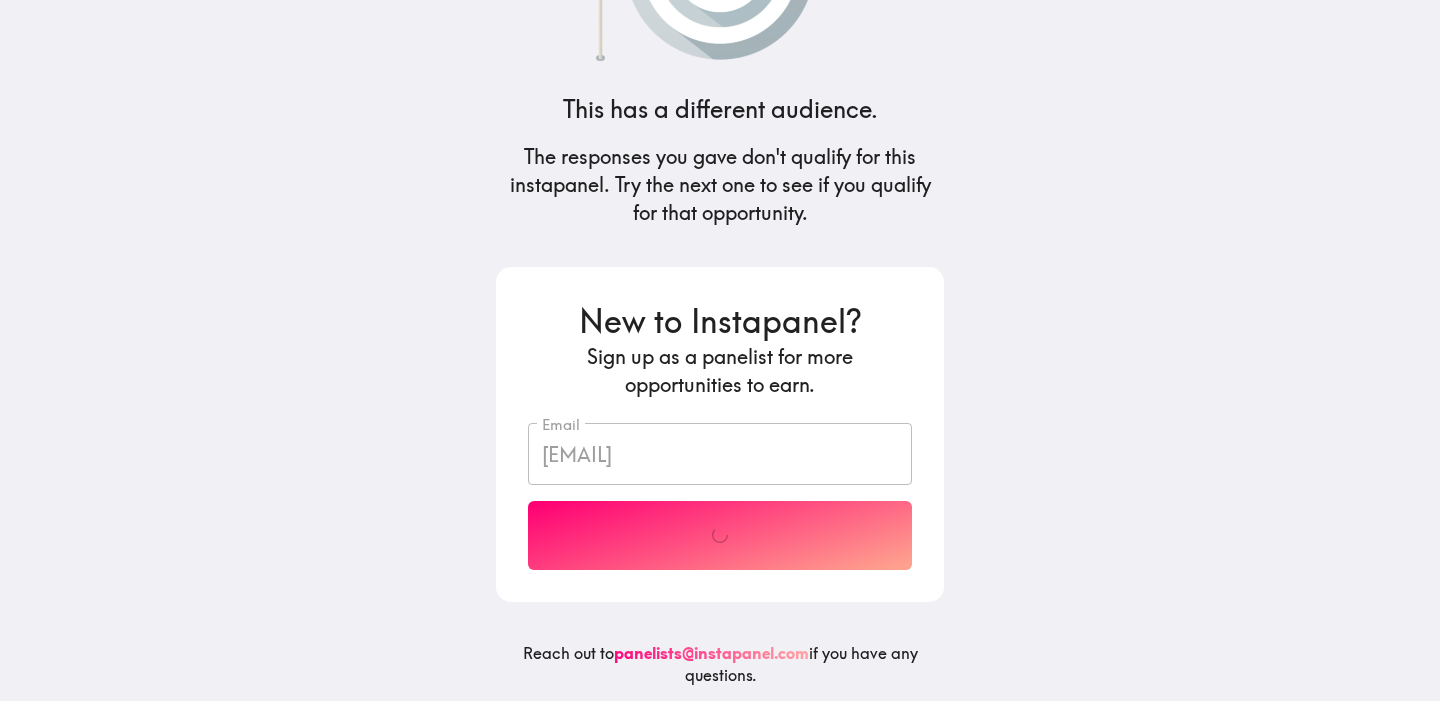 scroll, scrollTop: 45, scrollLeft: 0, axis: vertical 